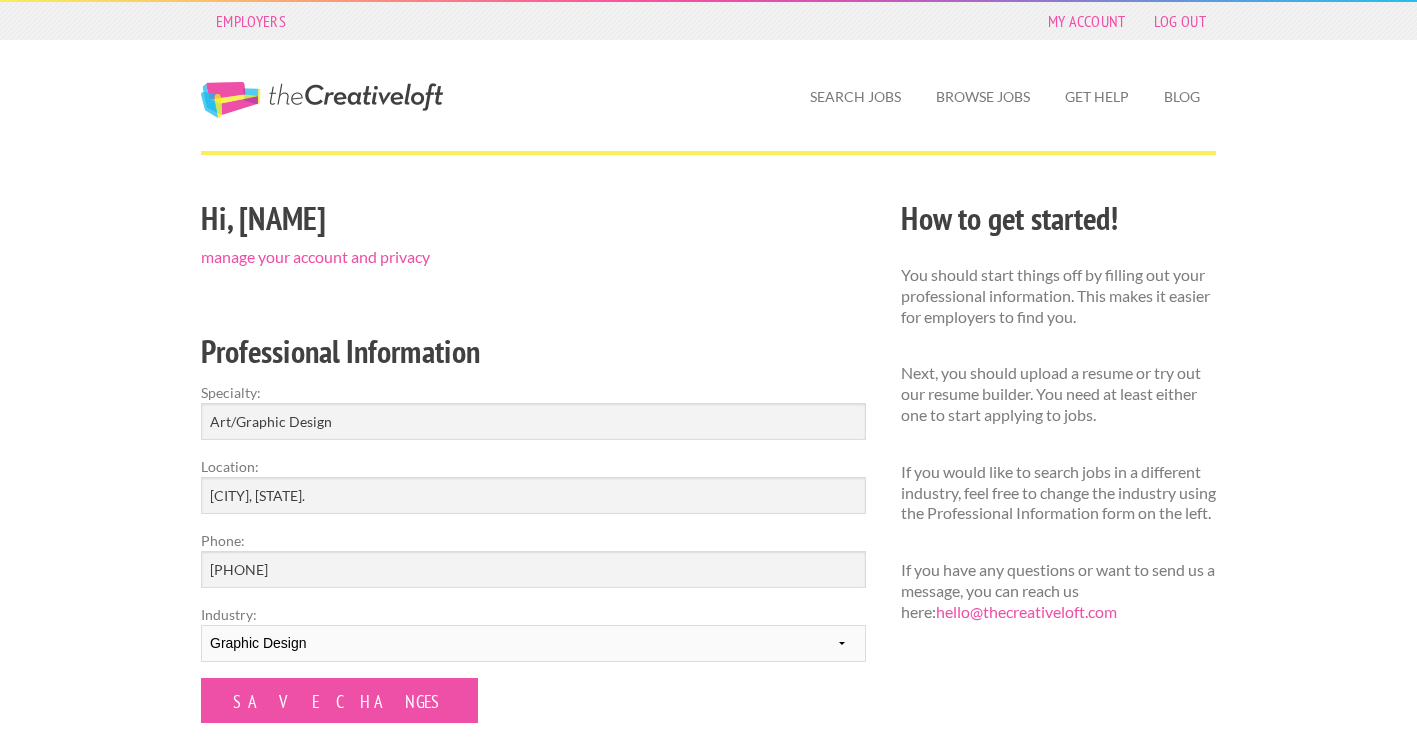 scroll, scrollTop: 0, scrollLeft: 0, axis: both 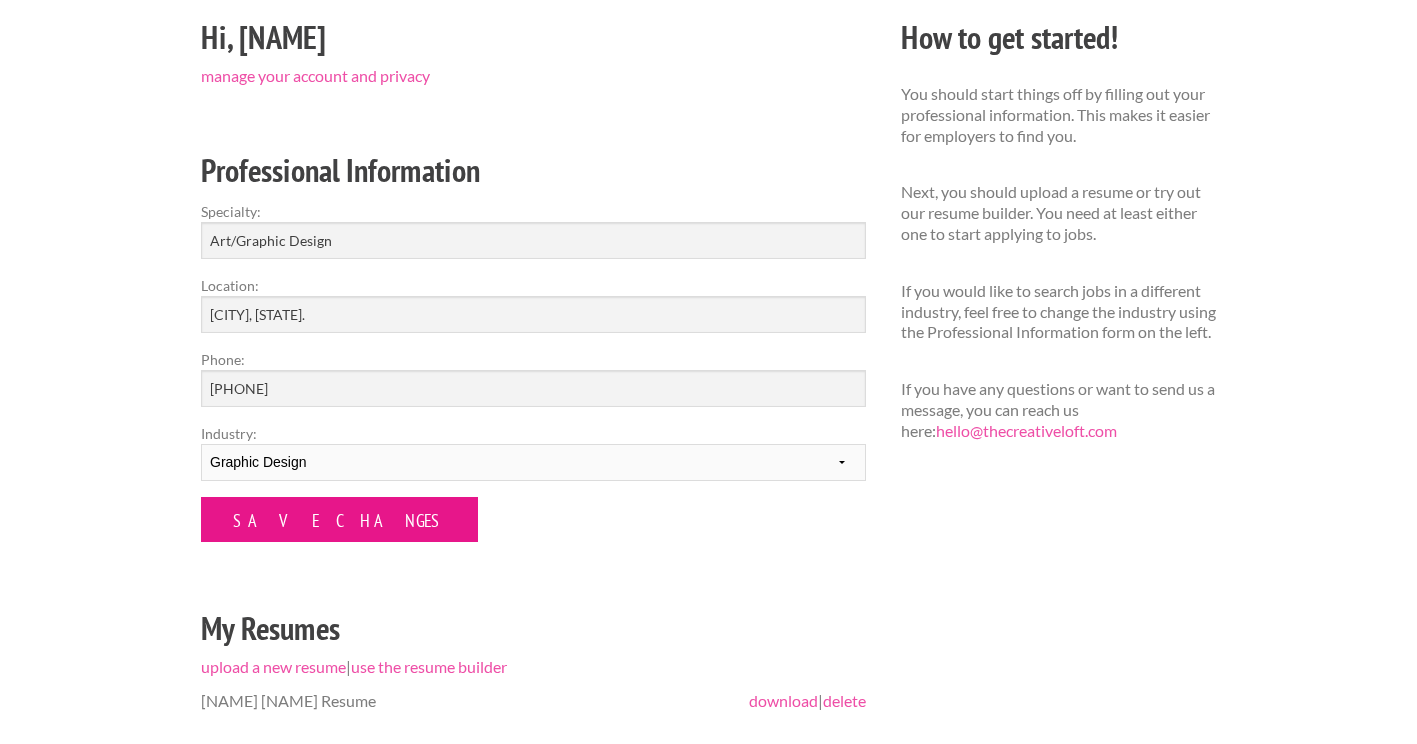 click on "Save Changes" at bounding box center (339, 519) 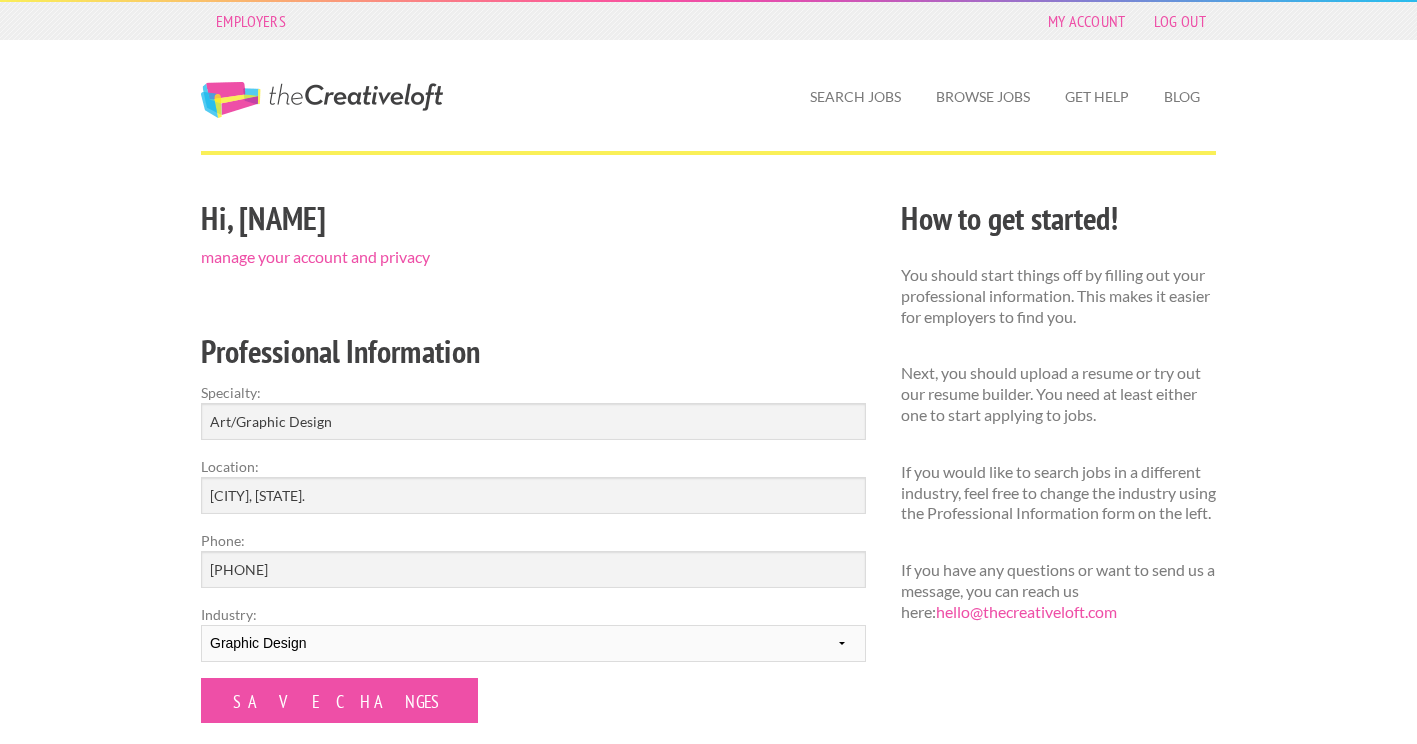 scroll, scrollTop: 0, scrollLeft: 0, axis: both 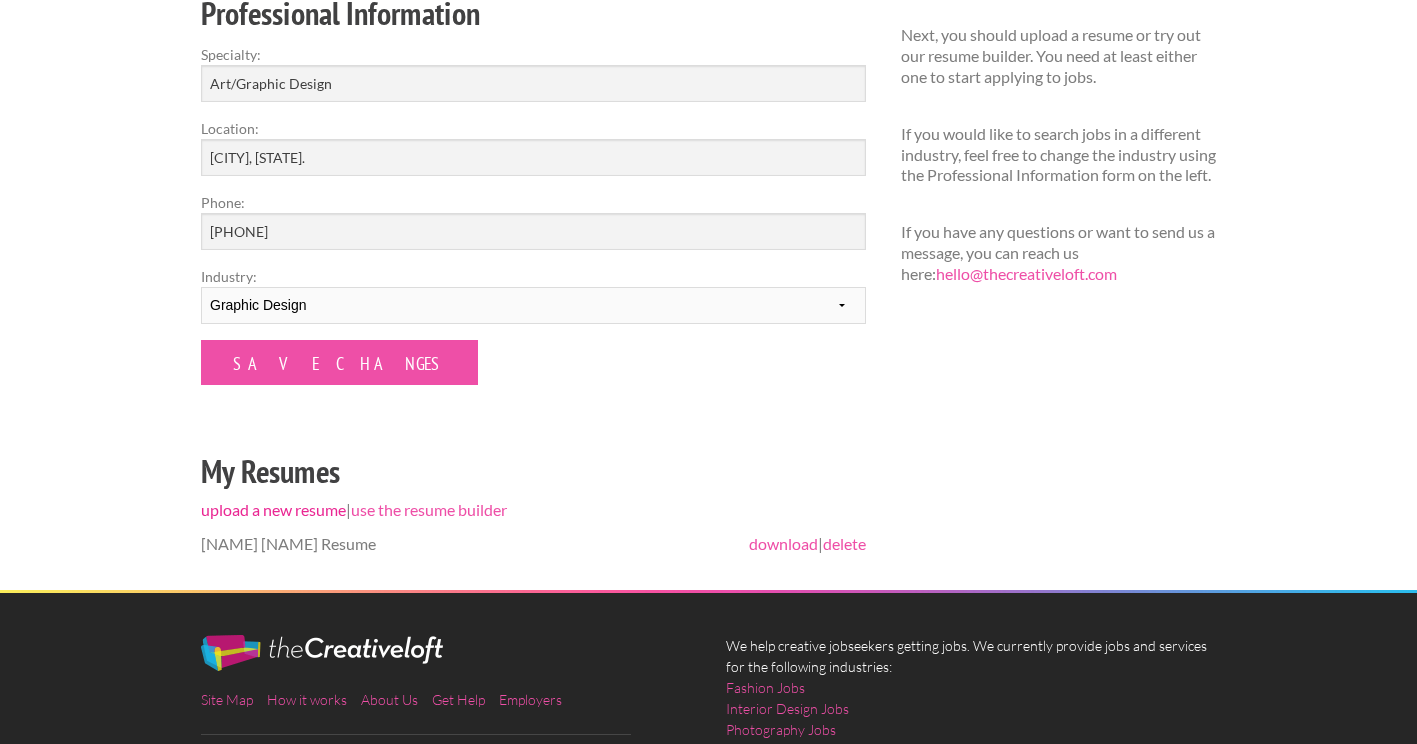 click on "upload a new resume" at bounding box center [273, 509] 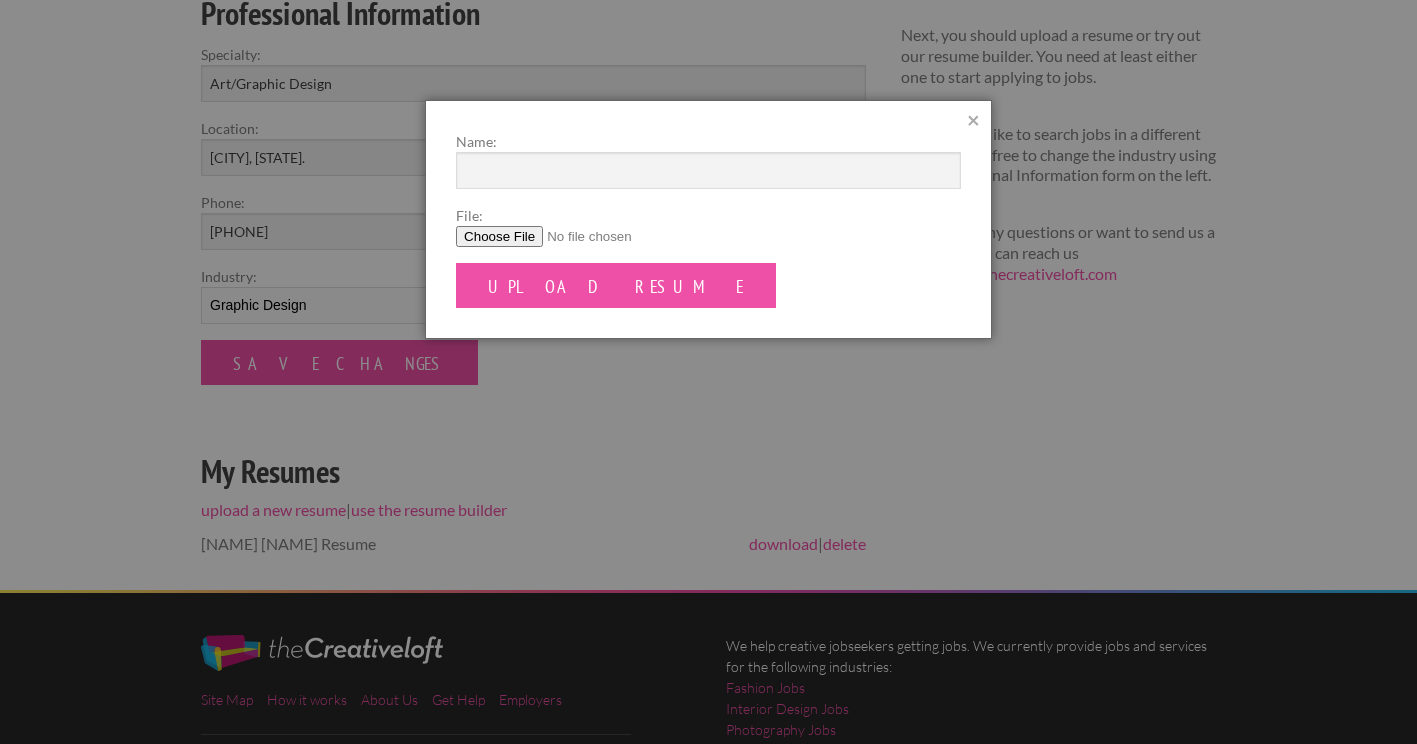 click on "File:" at bounding box center [708, 236] 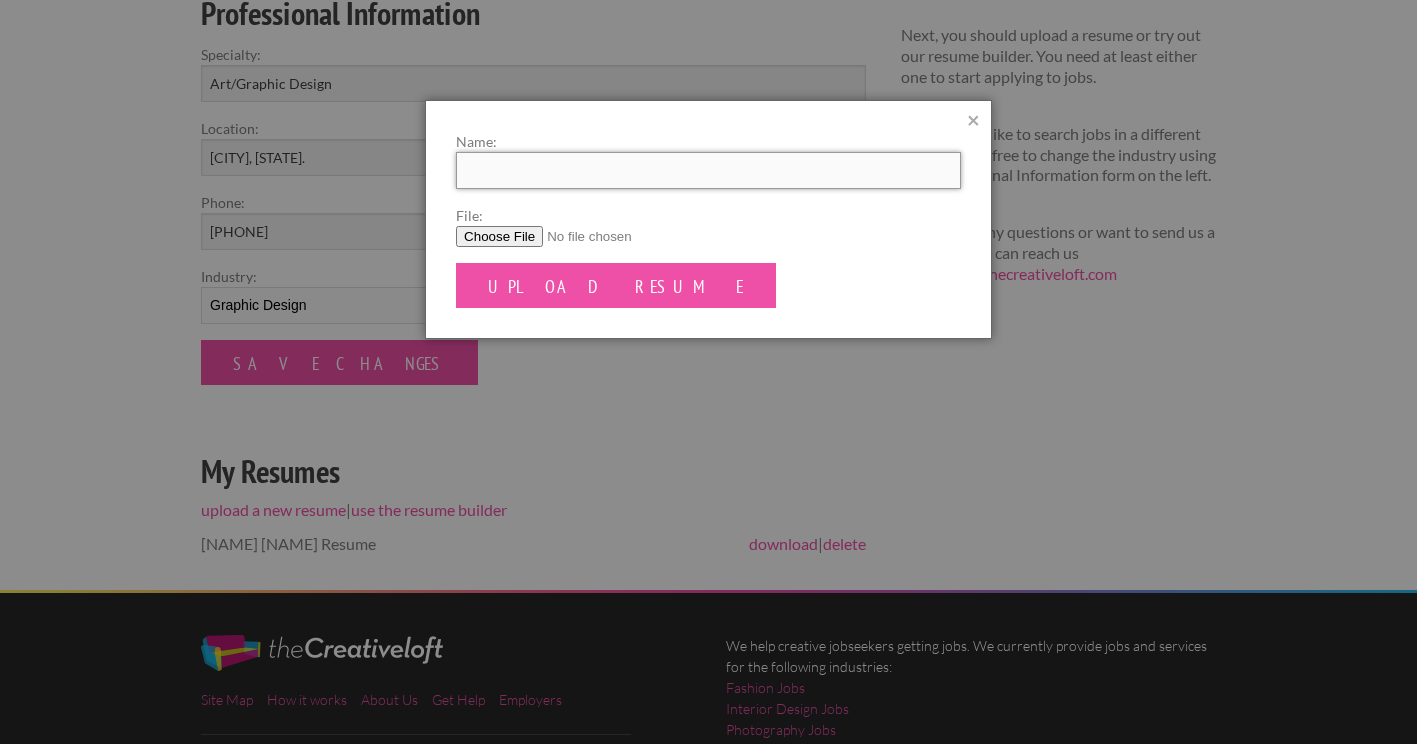 click on "Name:" at bounding box center (708, 170) 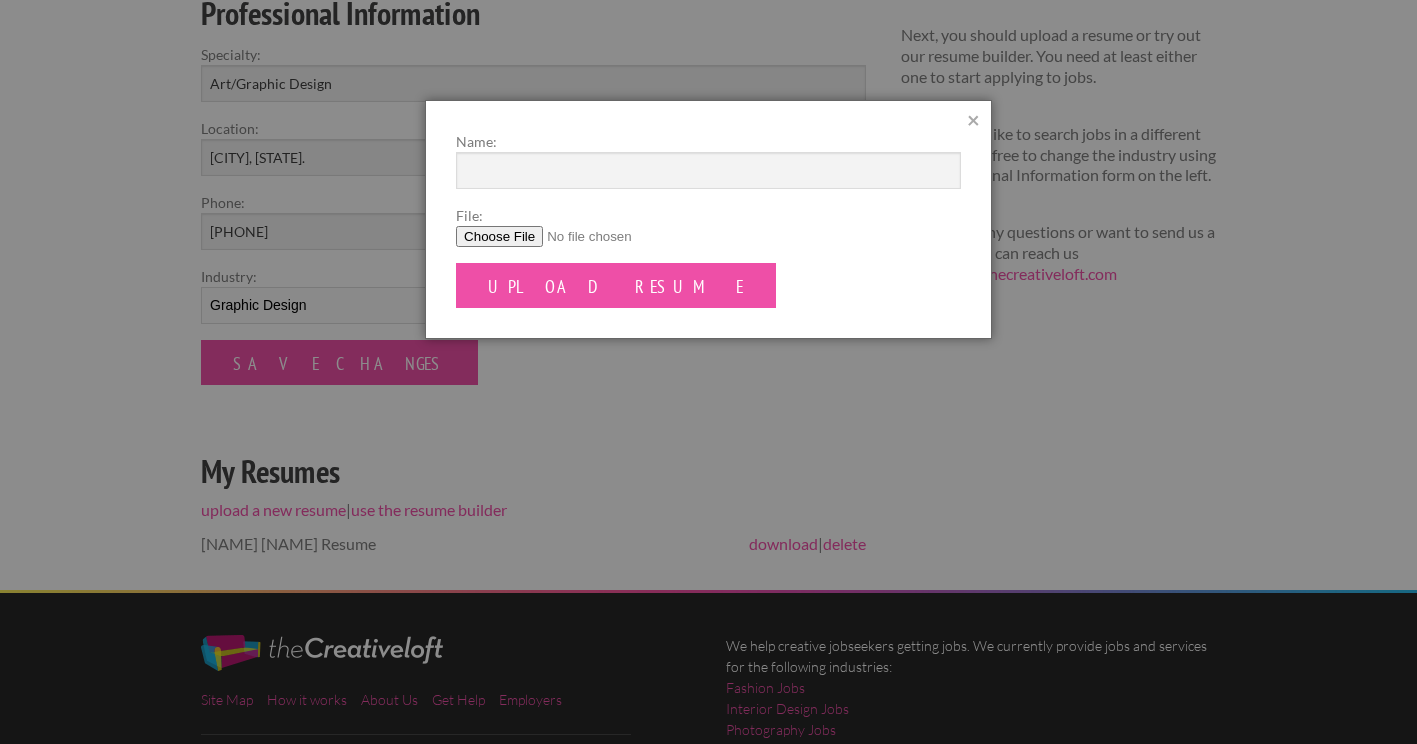 click on "Name:
File:
Upload Resume" at bounding box center (708, 219) 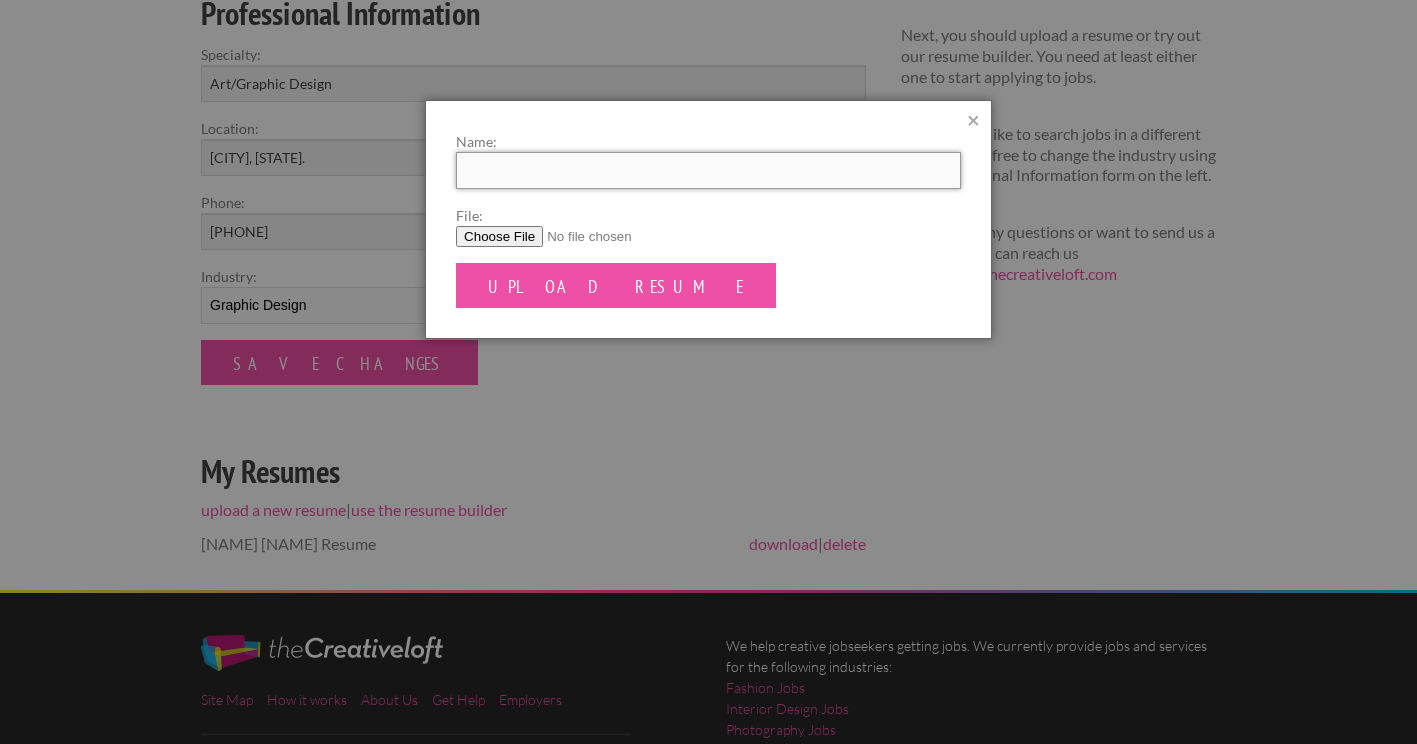 click on "Name:" at bounding box center (708, 170) 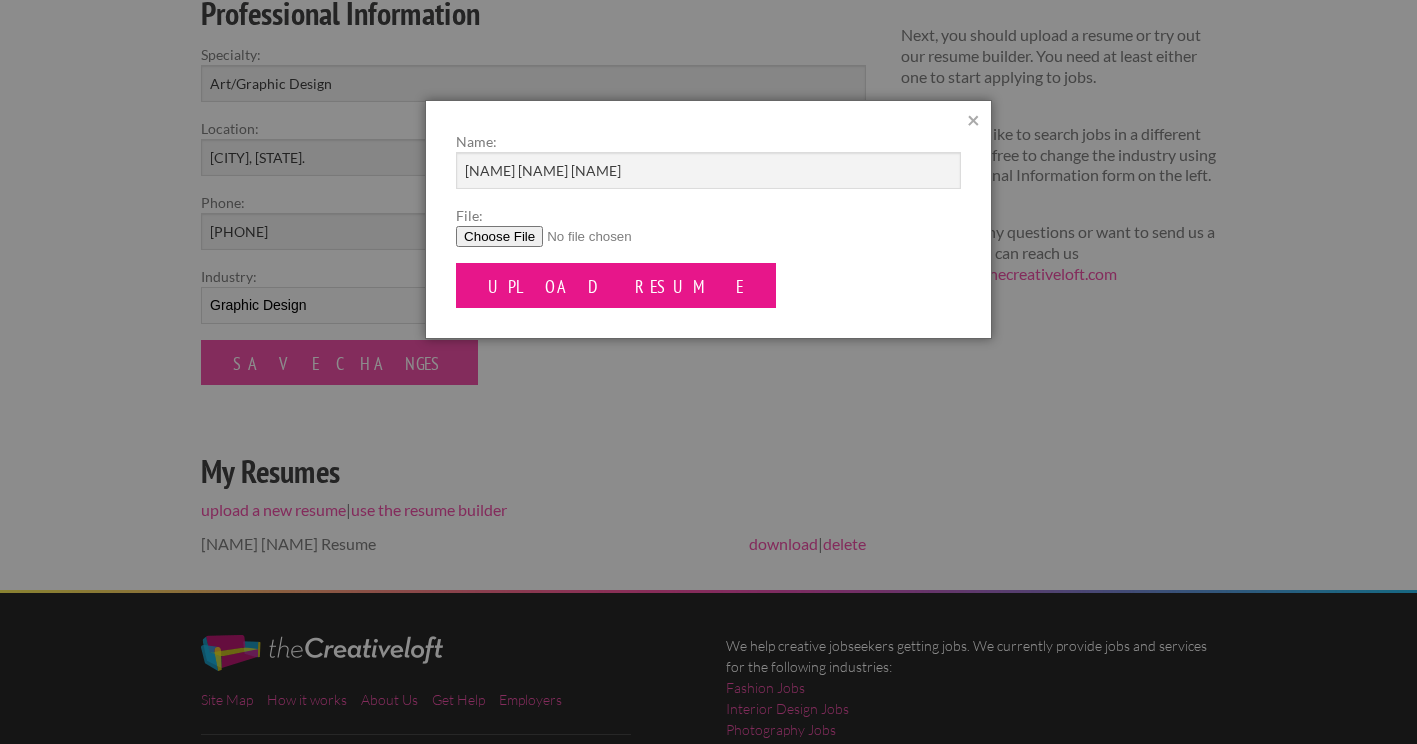 click on "Upload Resume" at bounding box center (616, 285) 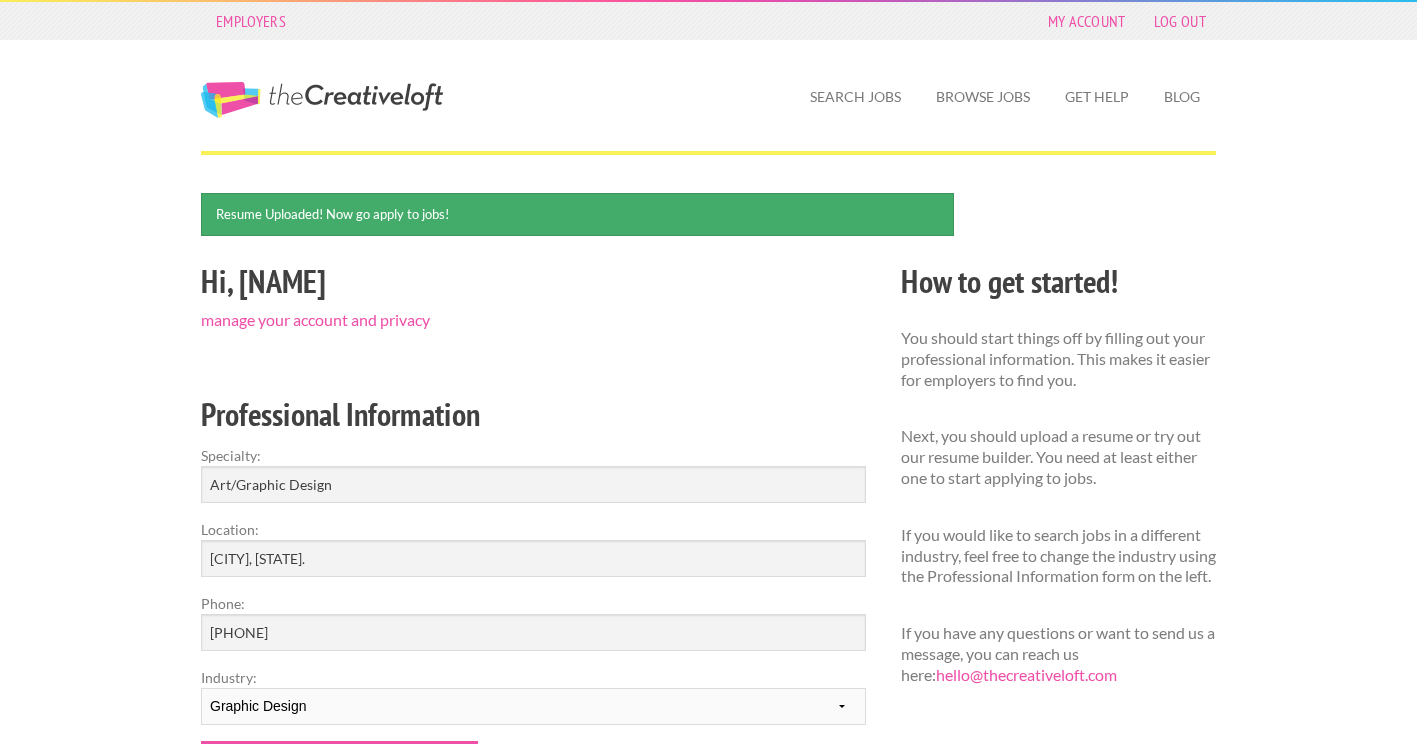 scroll, scrollTop: 0, scrollLeft: 0, axis: both 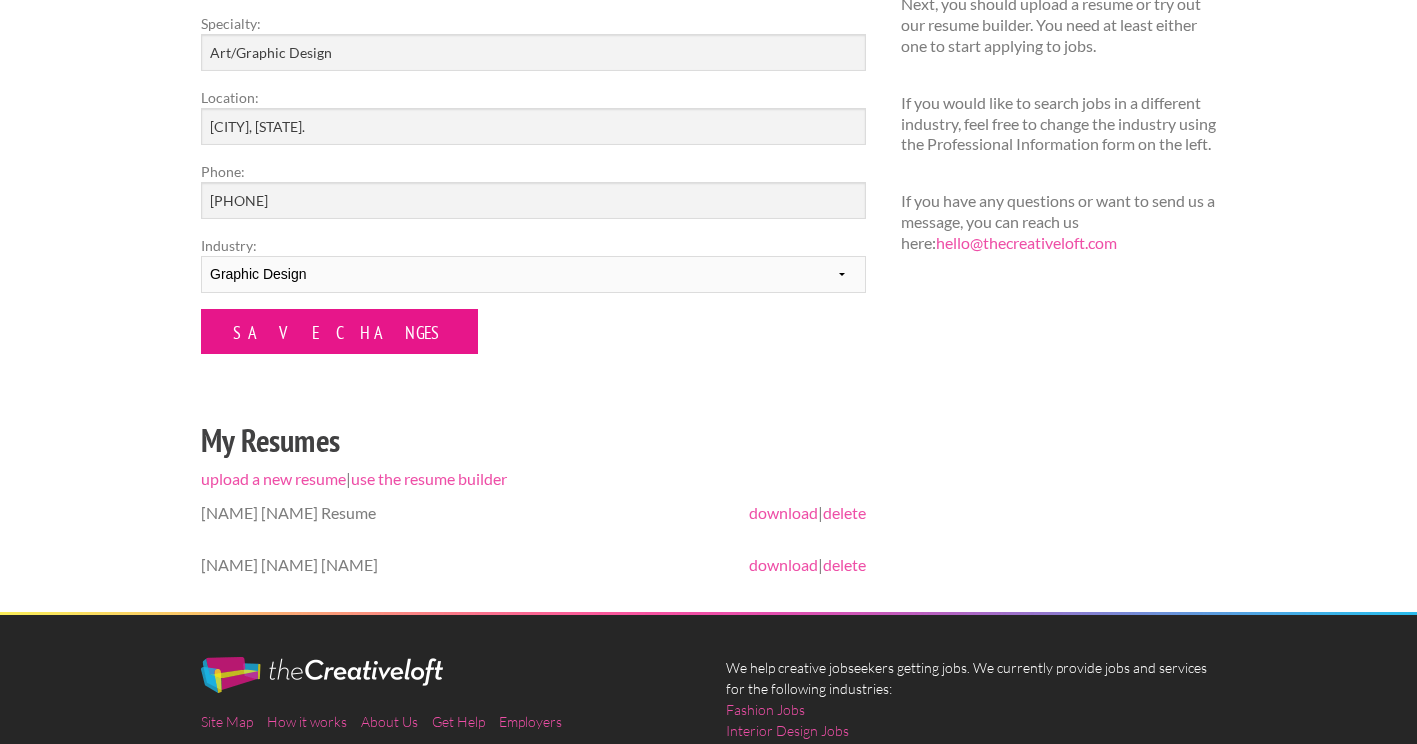 click on "Save Changes" at bounding box center (339, 331) 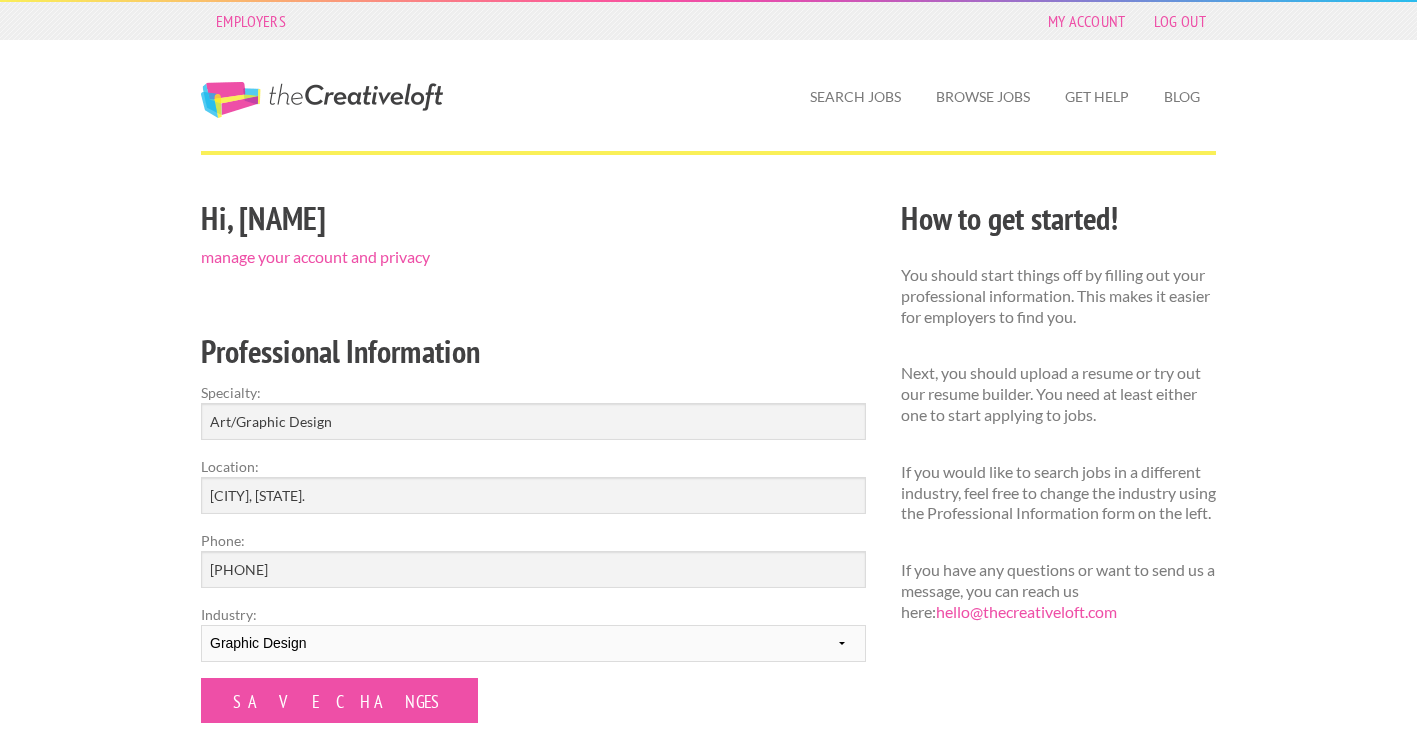 scroll, scrollTop: 0, scrollLeft: 0, axis: both 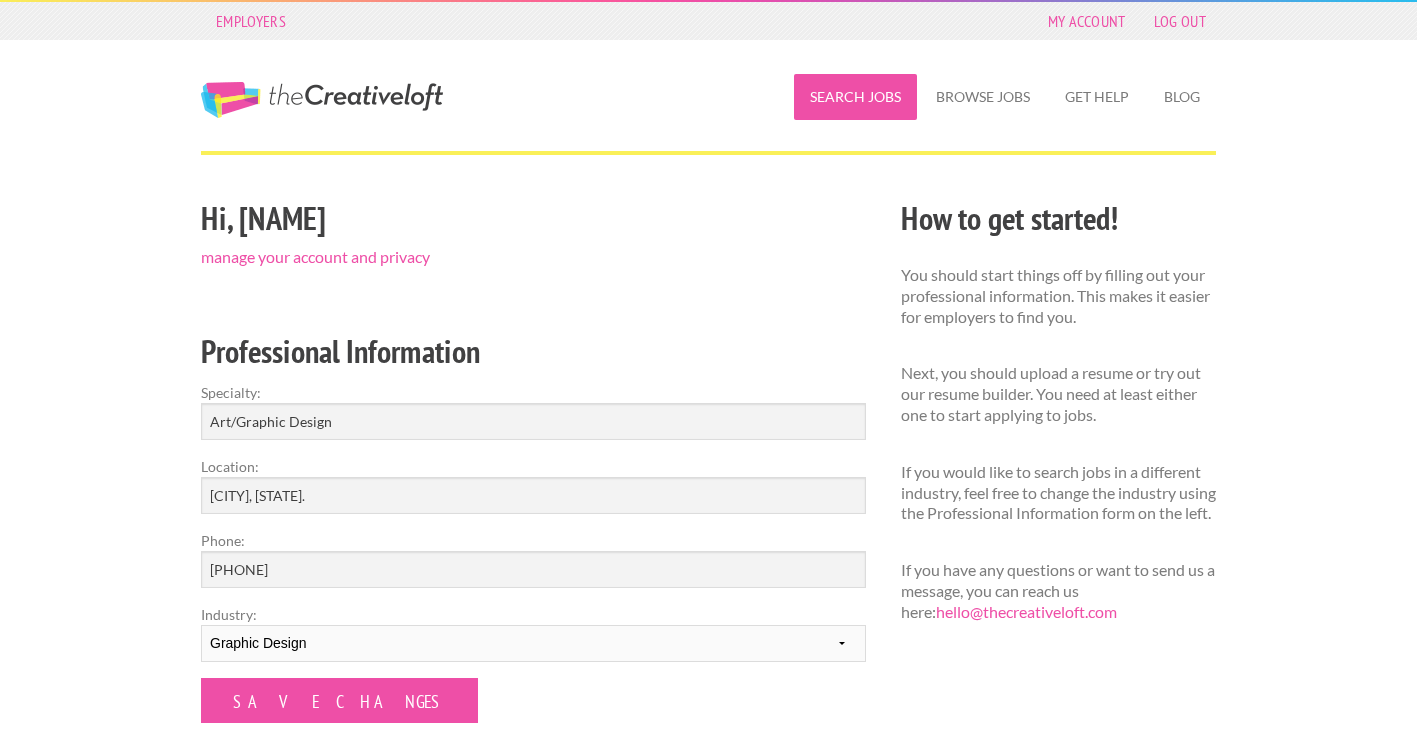 click on "Search Jobs" at bounding box center [855, 97] 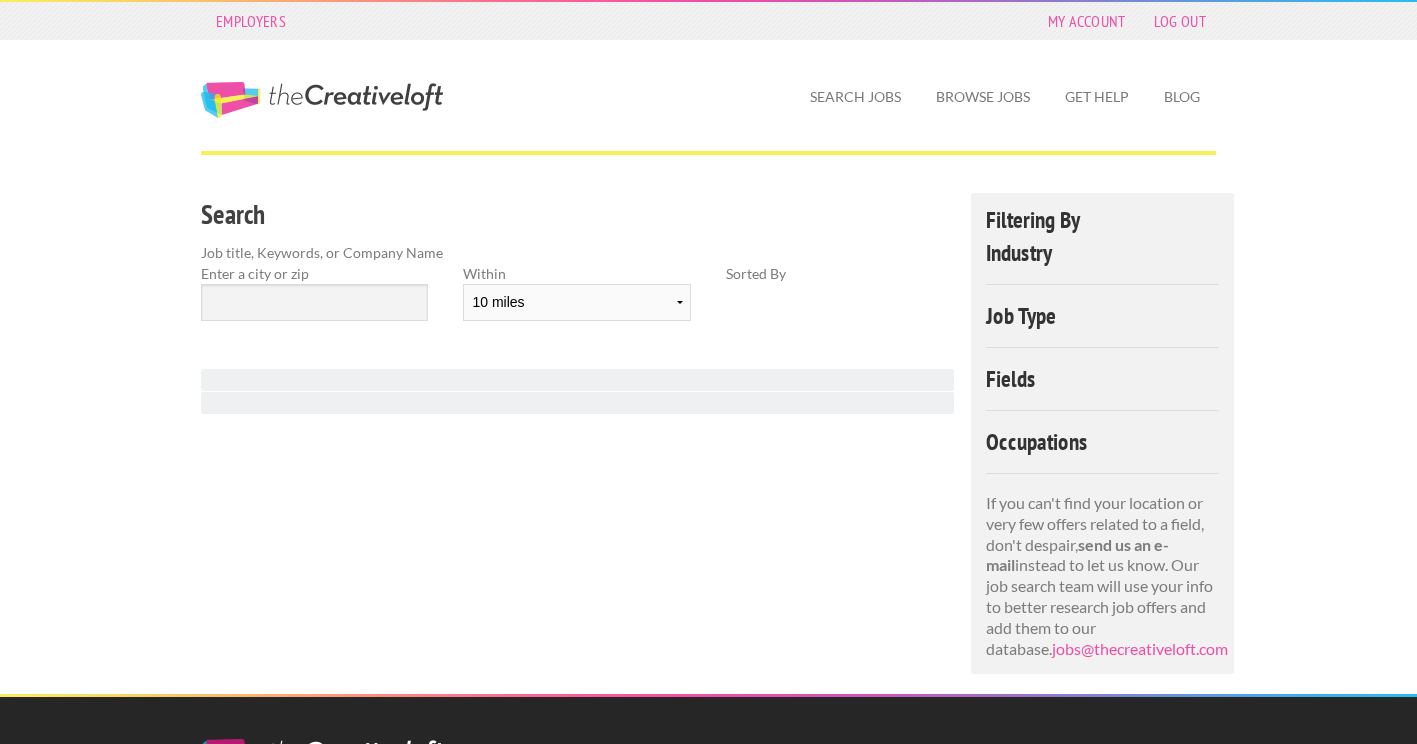 scroll, scrollTop: 0, scrollLeft: 0, axis: both 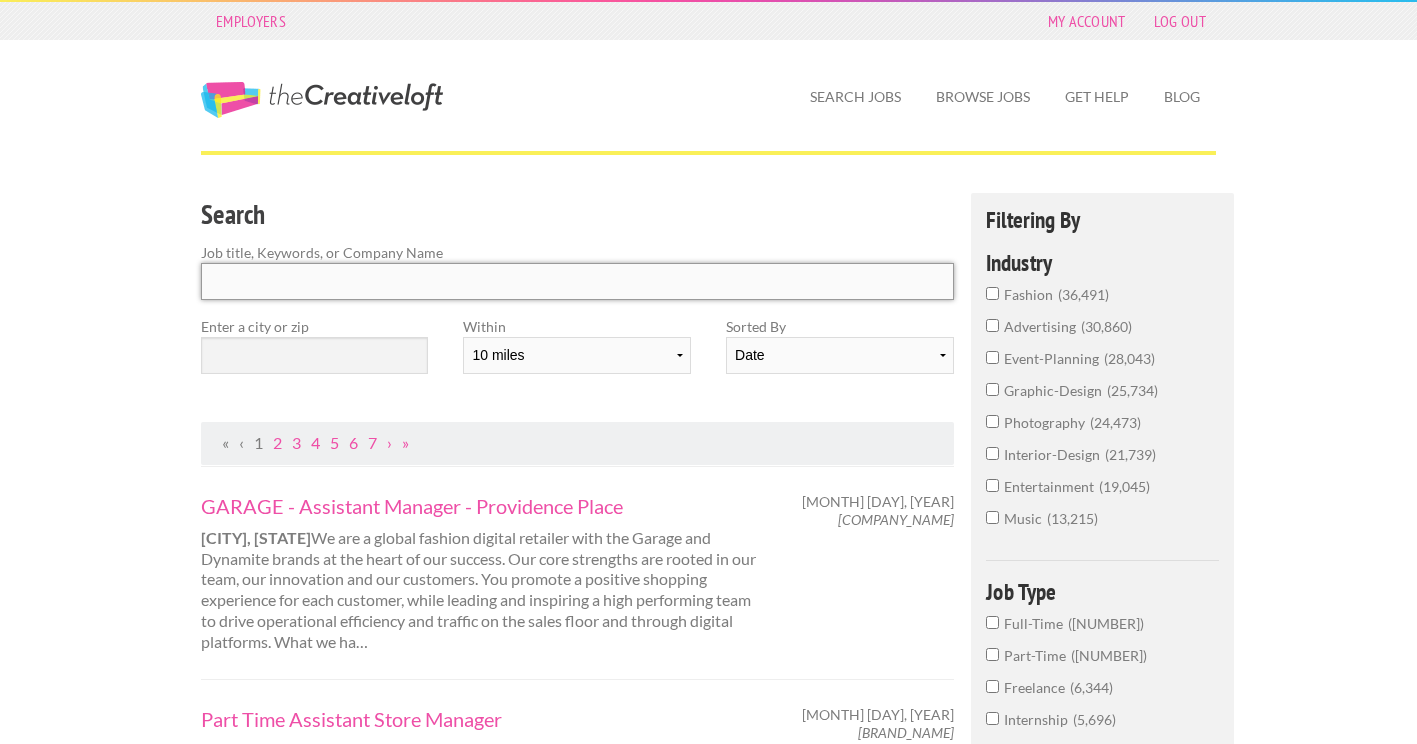 click at bounding box center [577, 281] 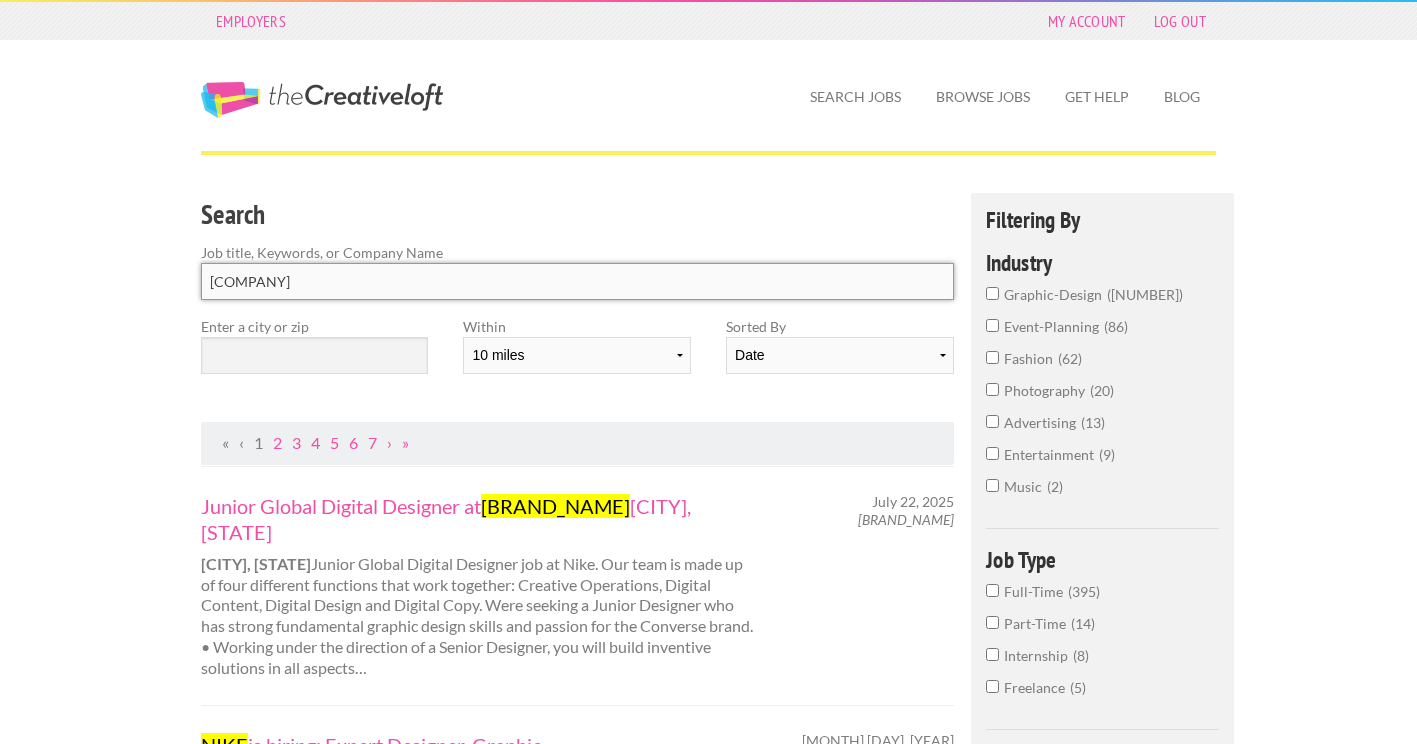 type on "nike" 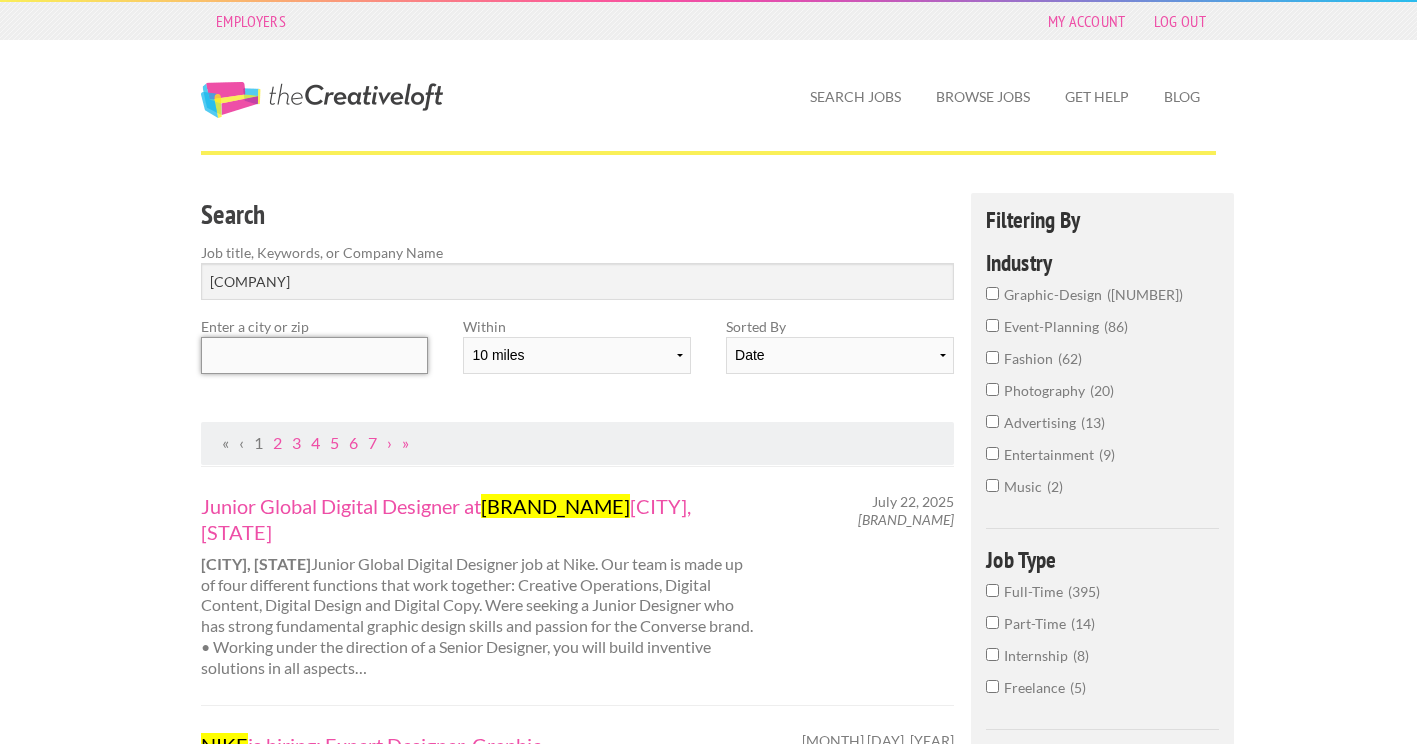 click at bounding box center (314, 355) 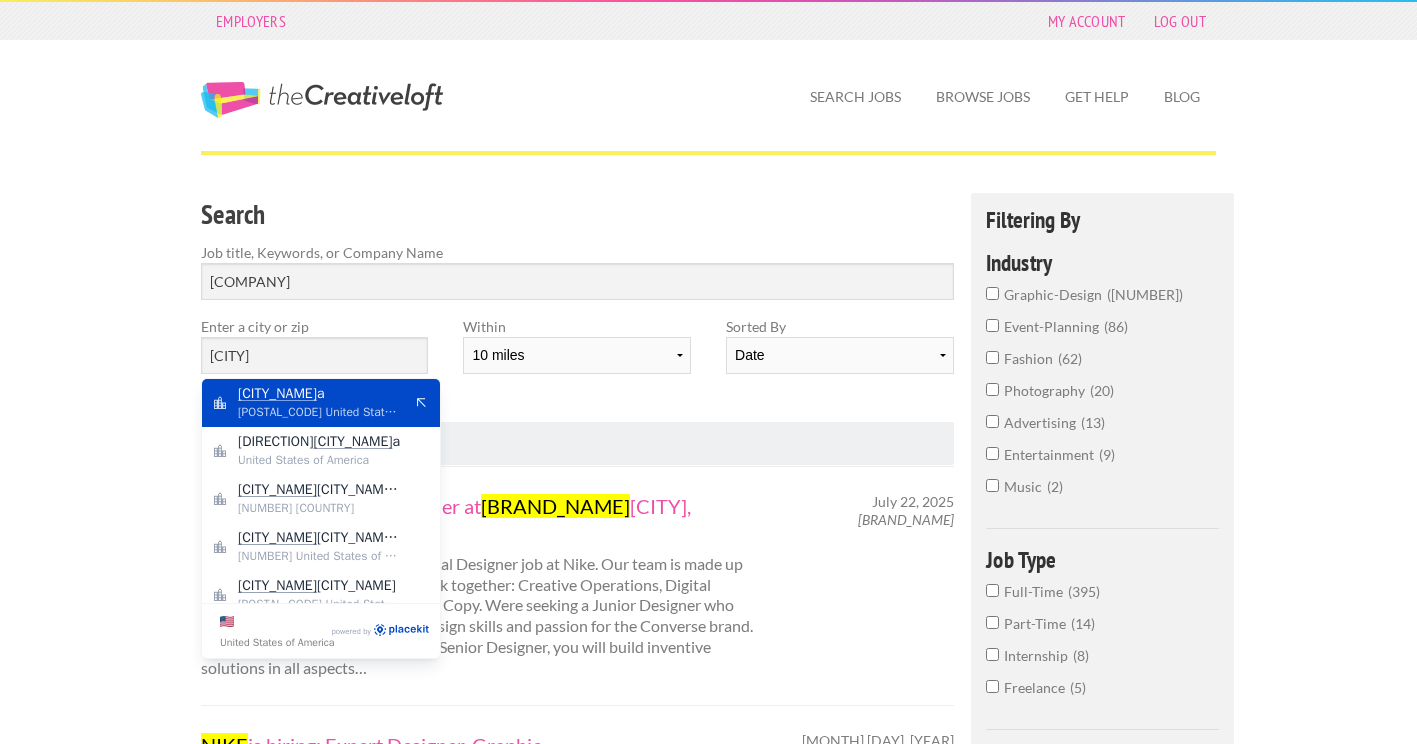 click on "30301 United States of America" at bounding box center (320, 412) 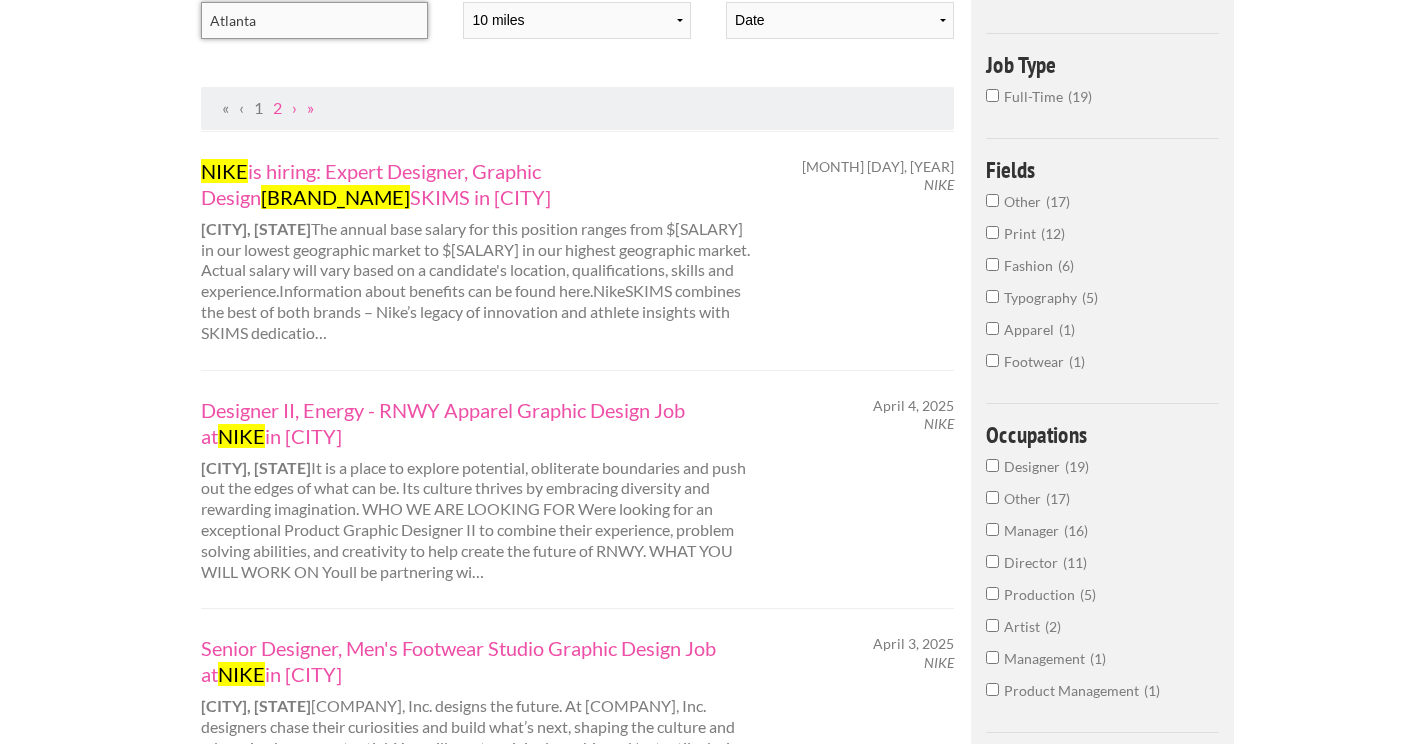 scroll, scrollTop: 339, scrollLeft: 0, axis: vertical 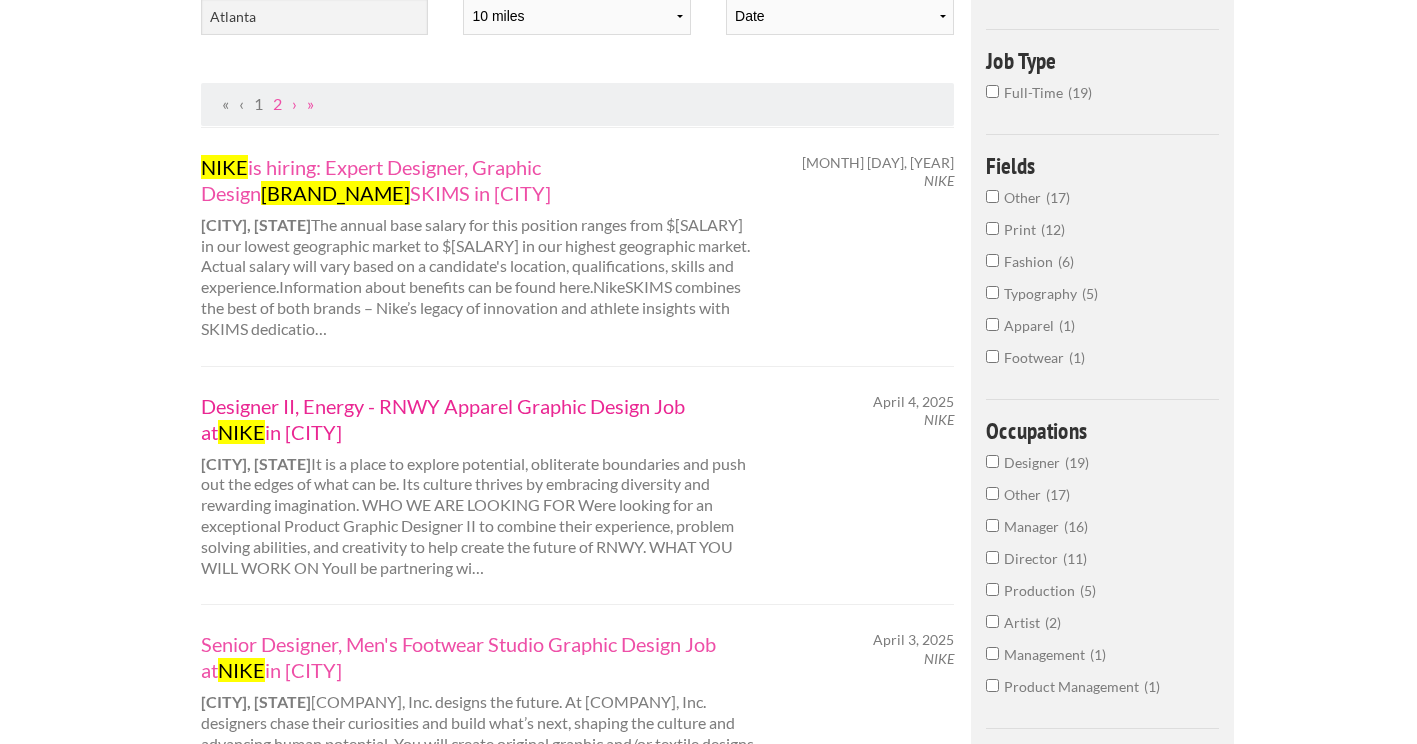 click on "Designer II, Energy - RNWY Apparel Graphic Design Job at NIKE in [CITY]" at bounding box center [479, 419] 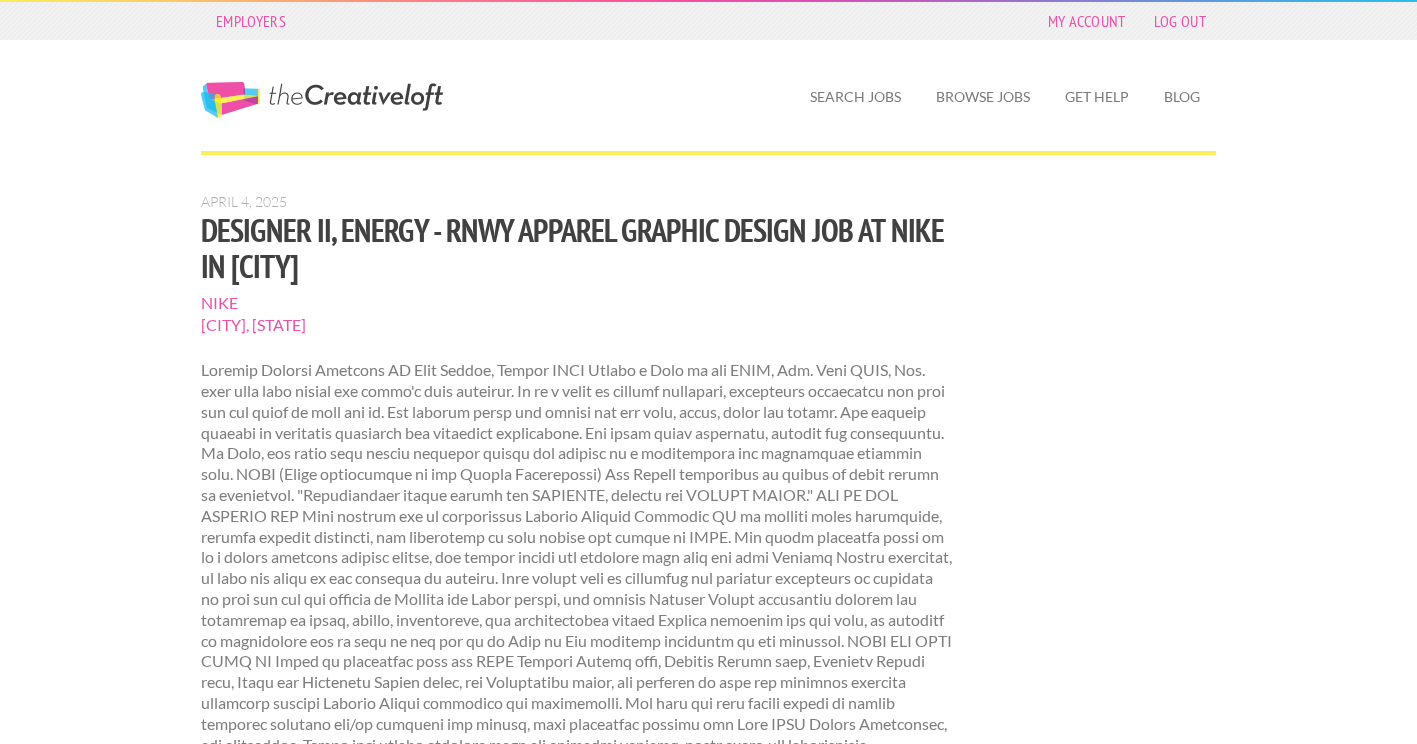 scroll, scrollTop: 0, scrollLeft: 0, axis: both 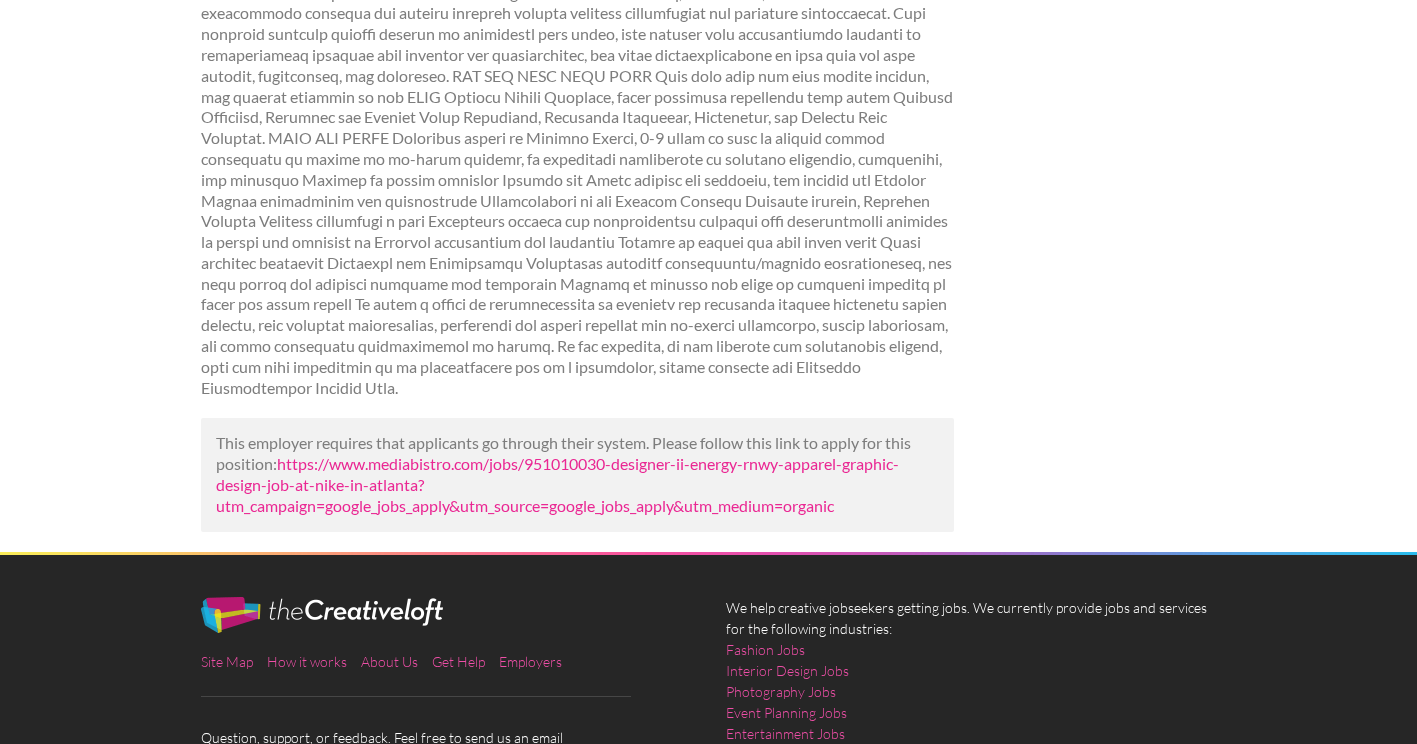 click on "https://www.mediabistro.com/jobs/951010030-designer-ii-energy-rnwy-apparel-graphic-design-job-at-nike-in-atlanta?utm_campaign=google_jobs_apply&utm_source=google_jobs_apply&utm_medium=organic" at bounding box center [557, 484] 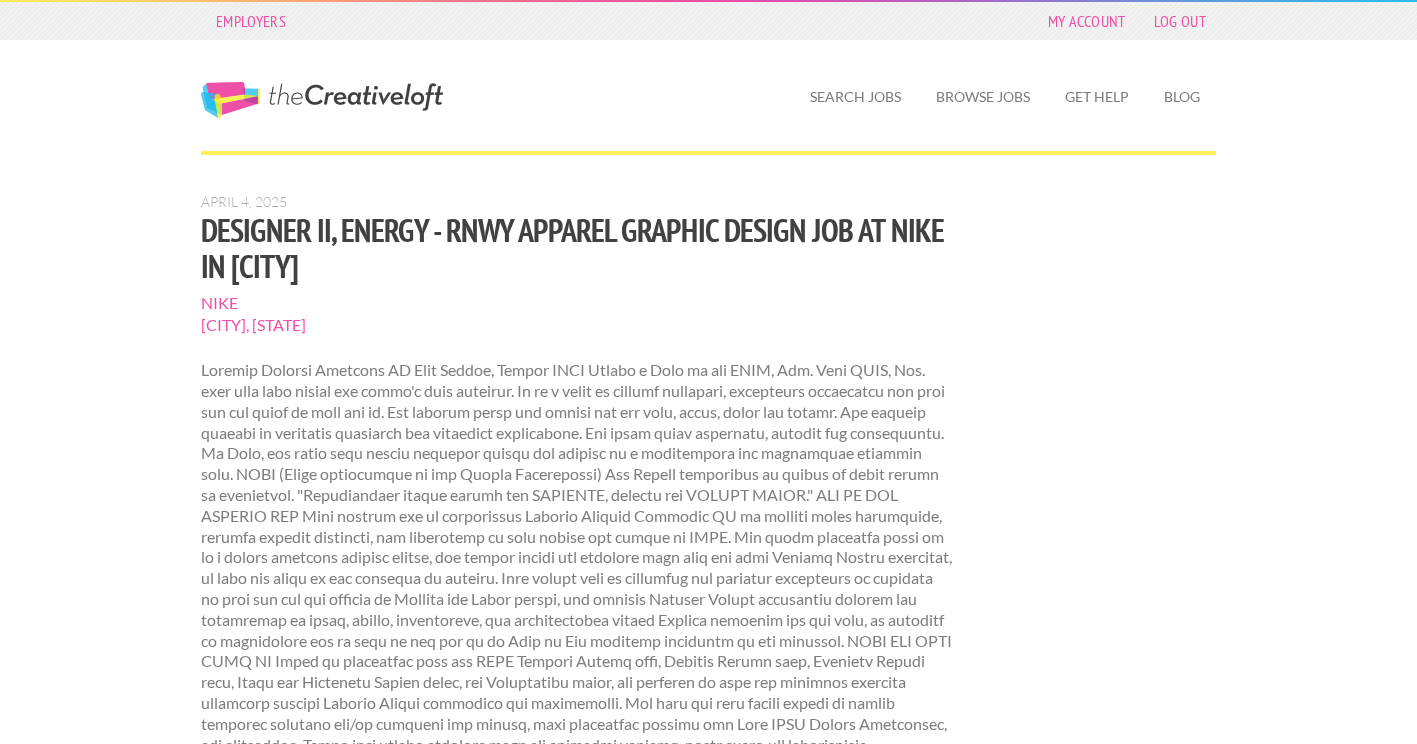scroll, scrollTop: 751, scrollLeft: 0, axis: vertical 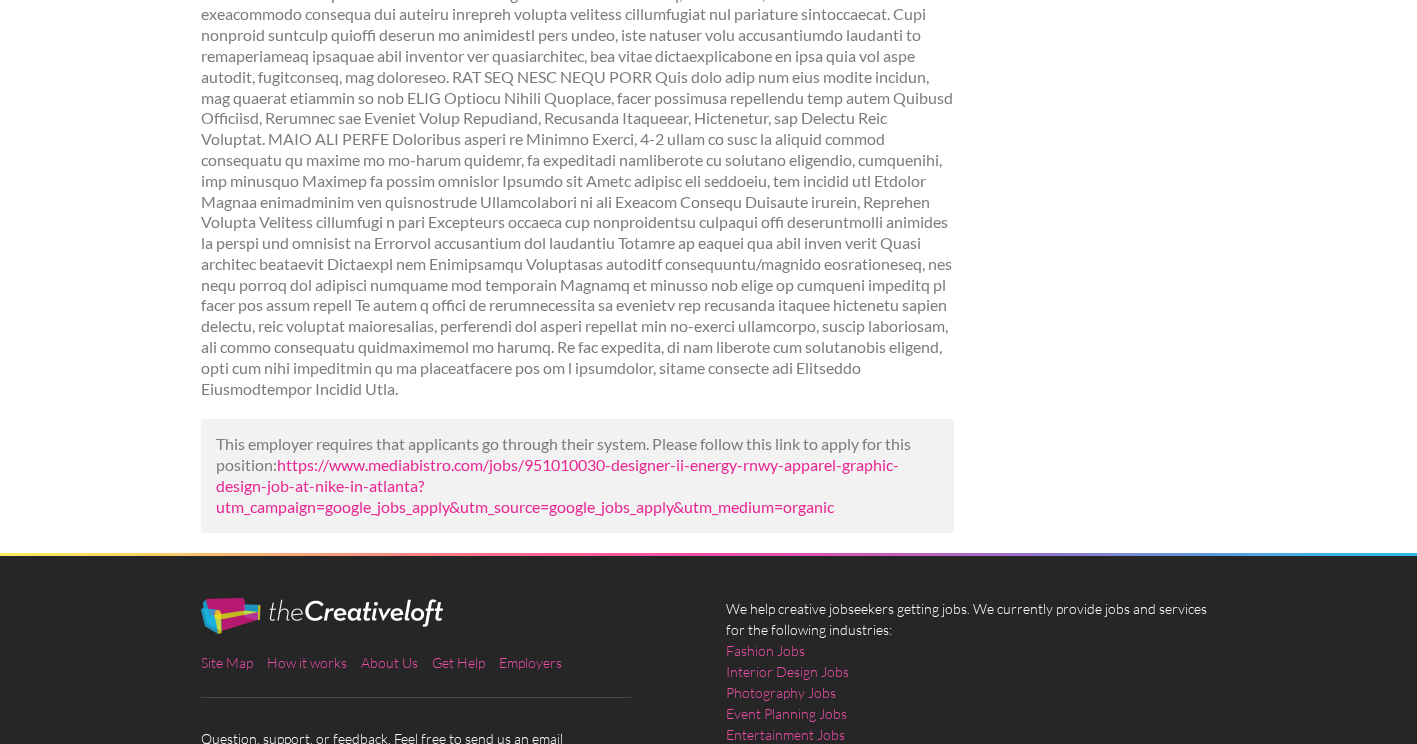 click on "https://www.mediabistro.com/jobs/951010030-designer-ii-energy-rnwy-apparel-graphic-design-job-at-nike-in-atlanta?utm_campaign=google_jobs_apply&utm_source=google_jobs_apply&utm_medium=organic" at bounding box center [557, 485] 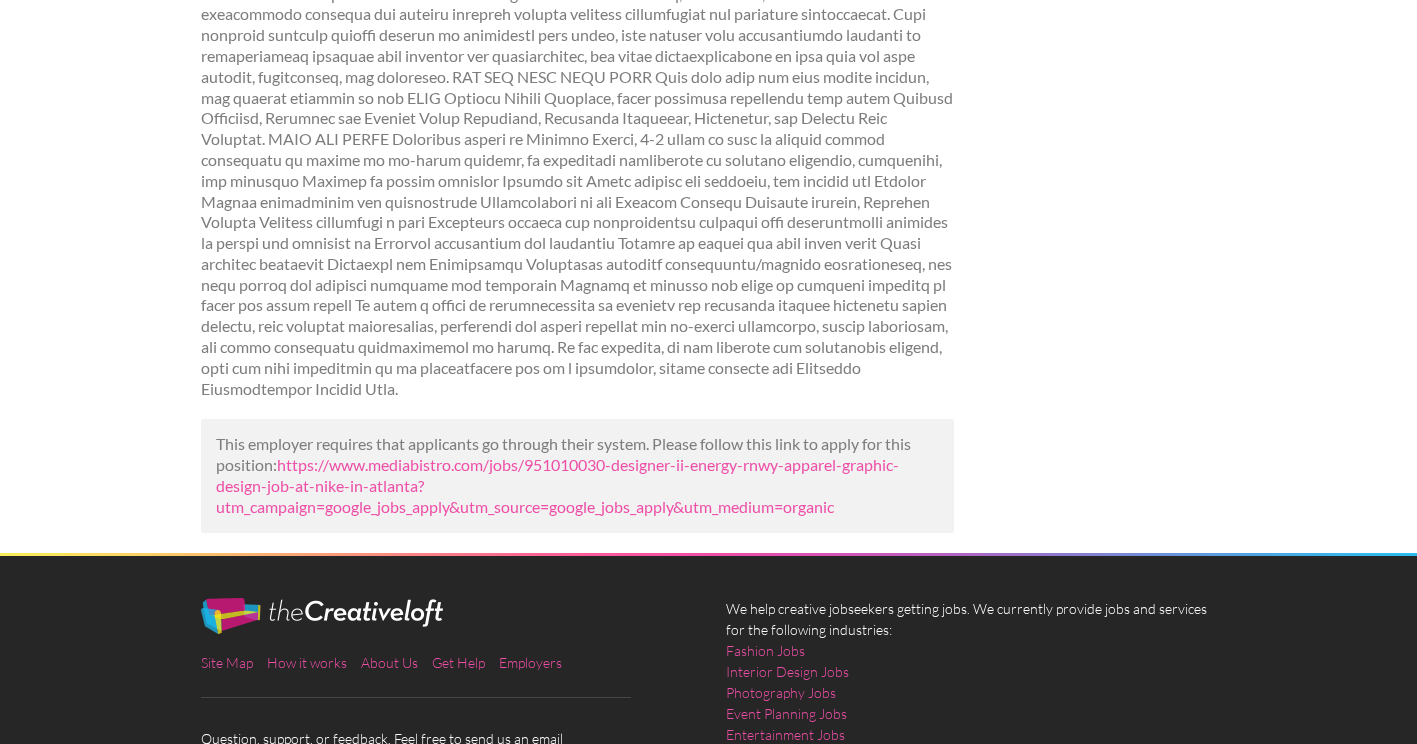 scroll, scrollTop: 180, scrollLeft: 0, axis: vertical 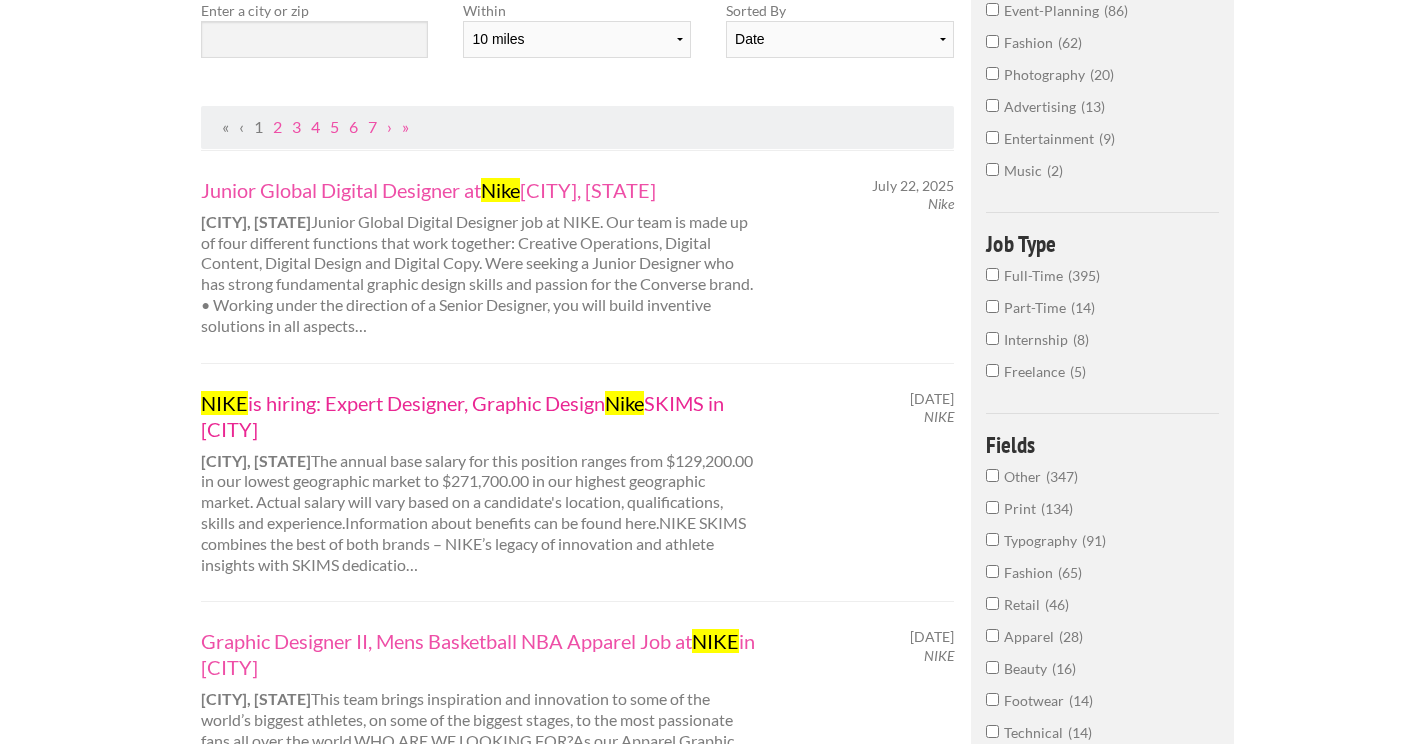 click on "NIKE is hiring: Expert Designer, Graphic Design NIKE SKIMS in [CITY]" at bounding box center (479, 416) 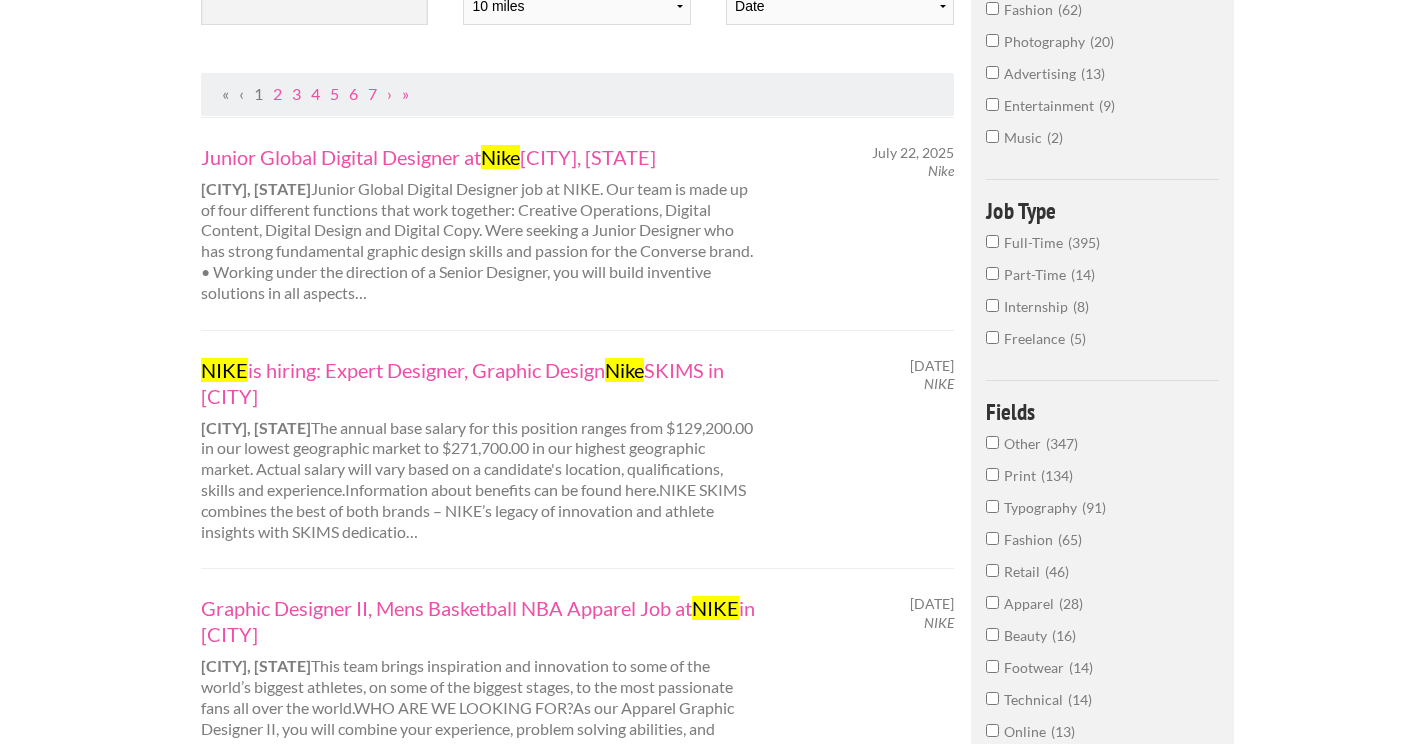 scroll, scrollTop: 351, scrollLeft: 0, axis: vertical 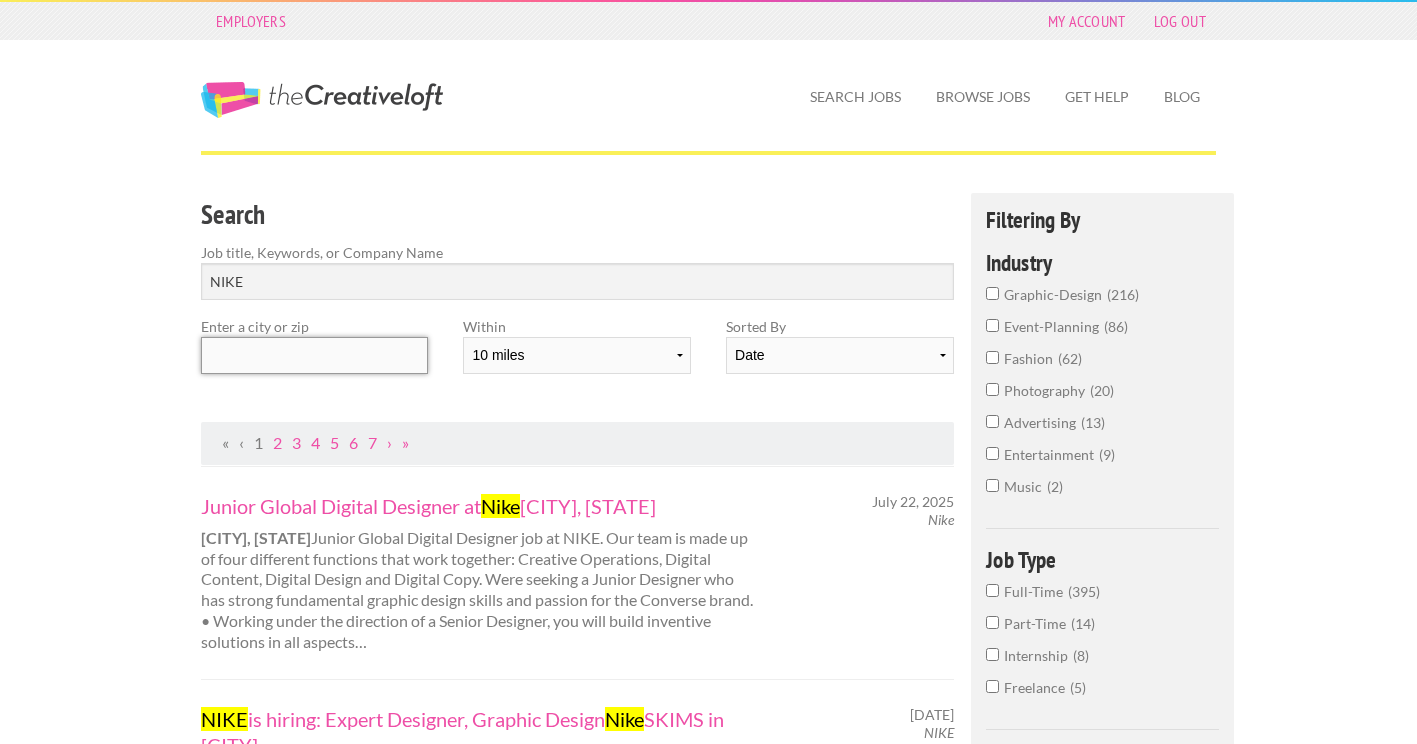 click at bounding box center (314, 355) 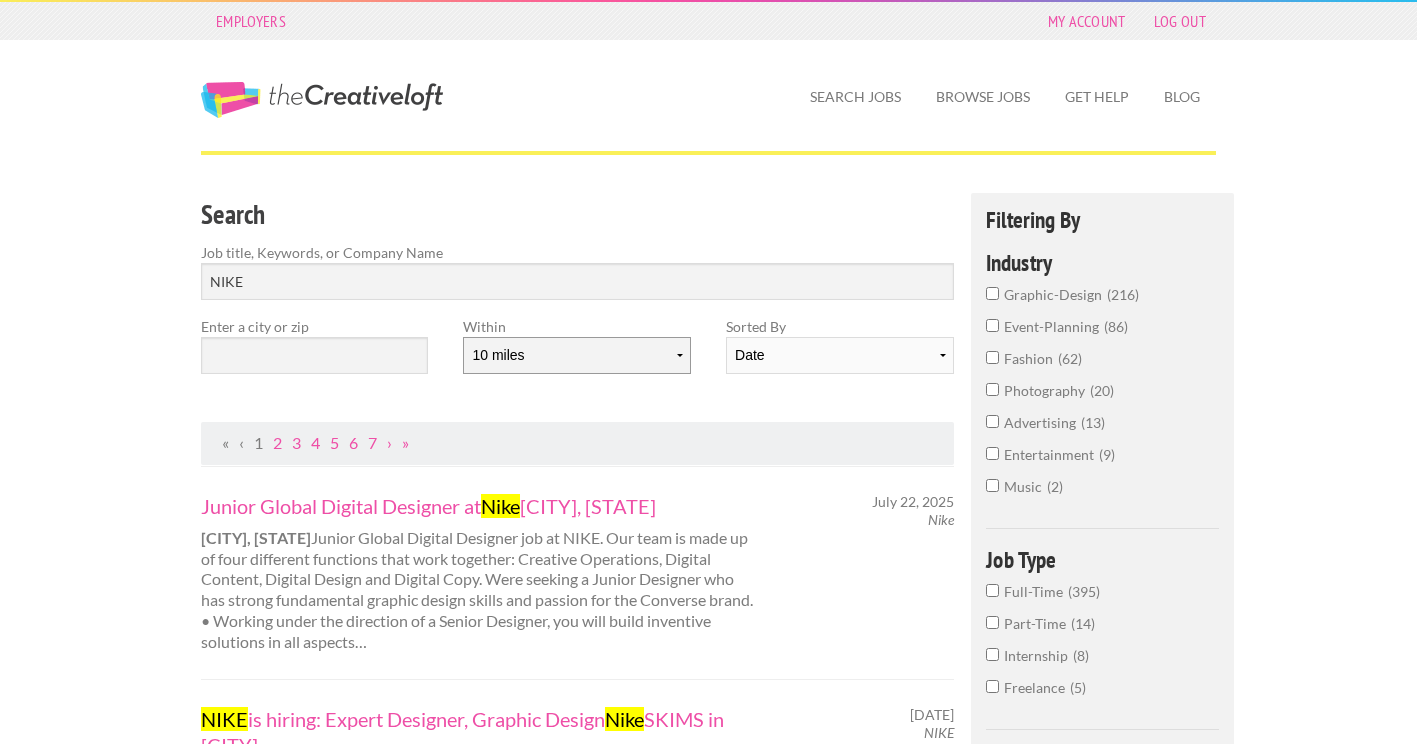 click on "10 miles
20 miles
50 miles
100 miles
200 miles
300 miles
400 miles
500 miles" at bounding box center [576, 355] 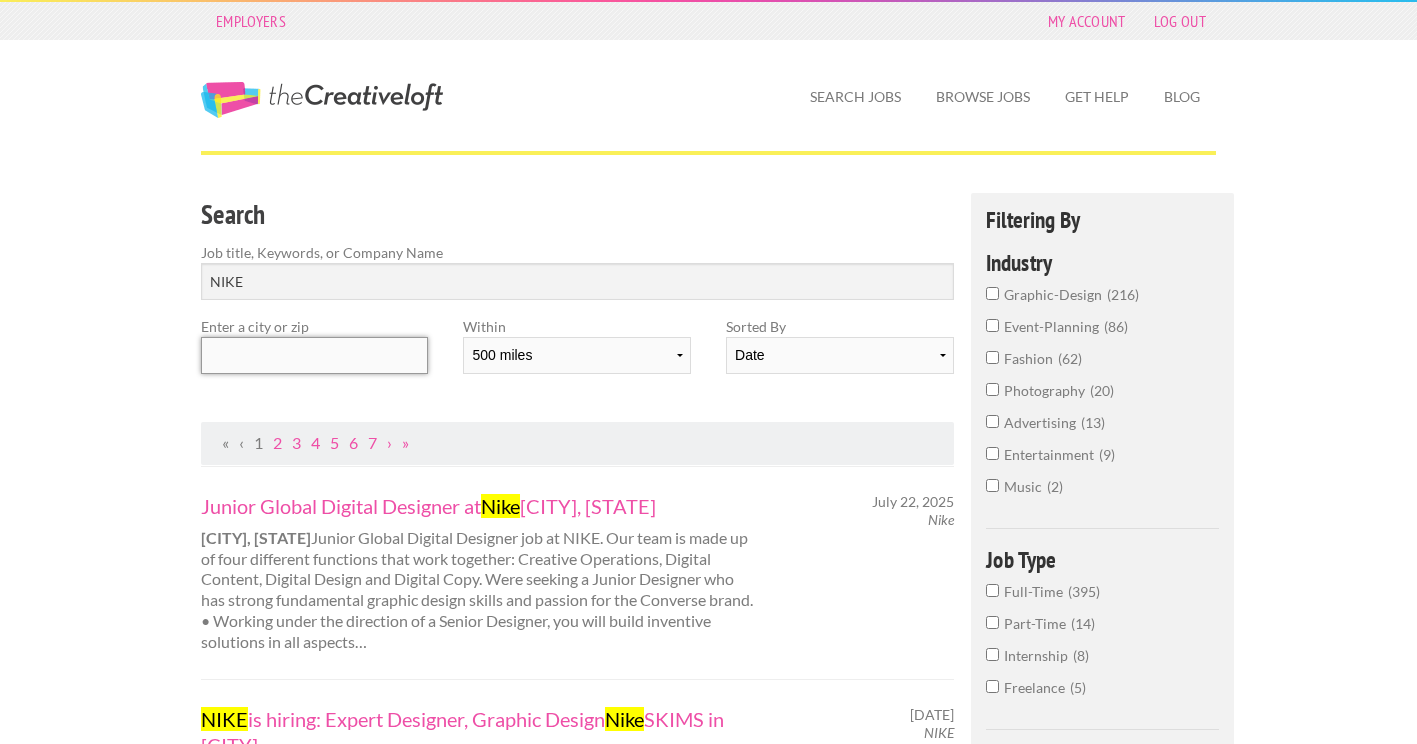 click at bounding box center (314, 355) 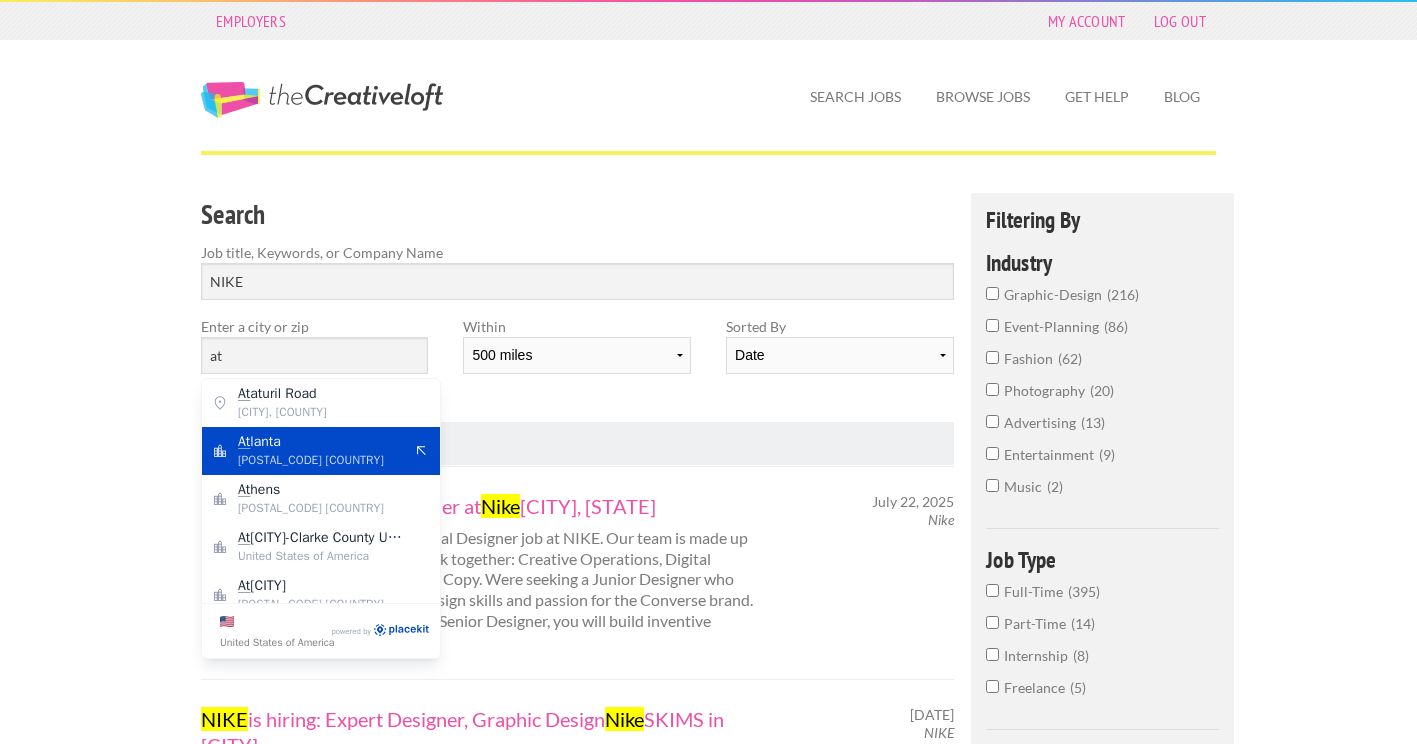 click on "At lanta" at bounding box center (320, 442) 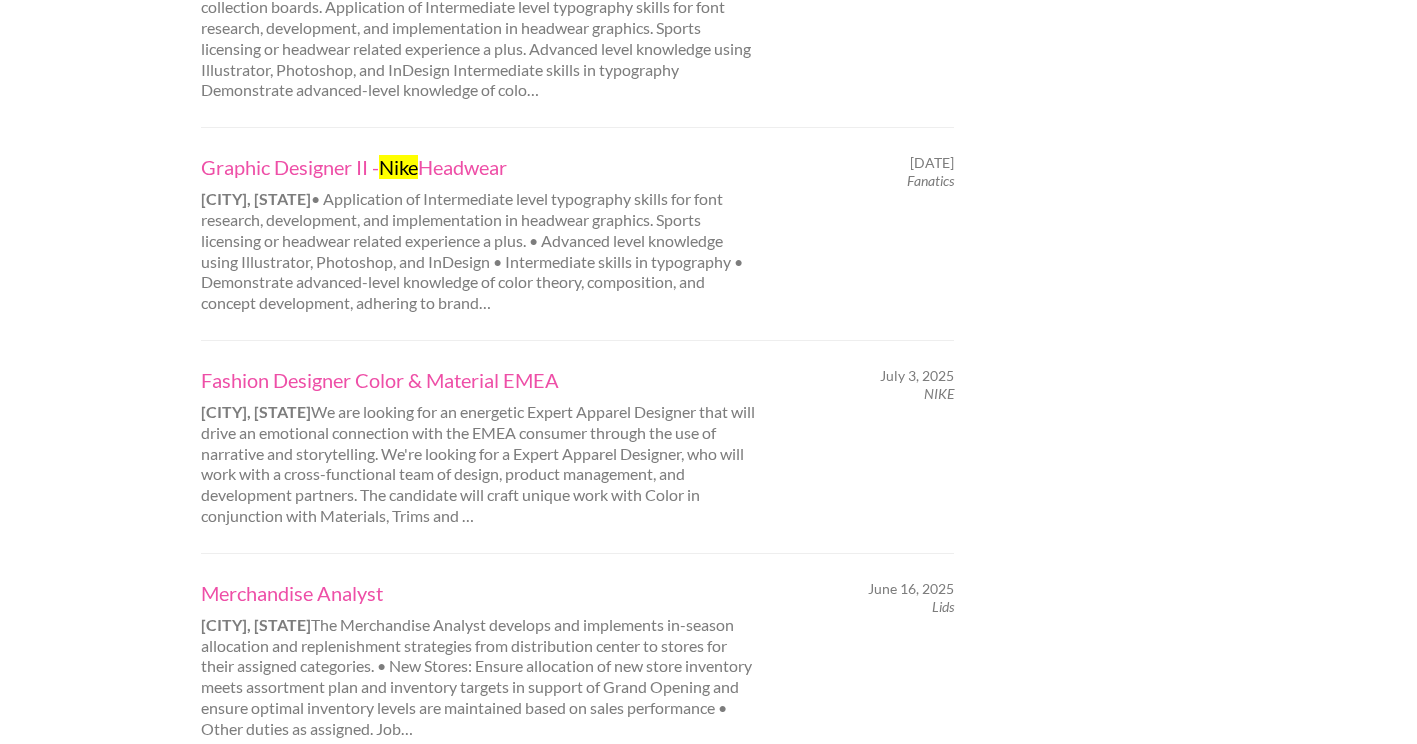 scroll, scrollTop: 1937, scrollLeft: 0, axis: vertical 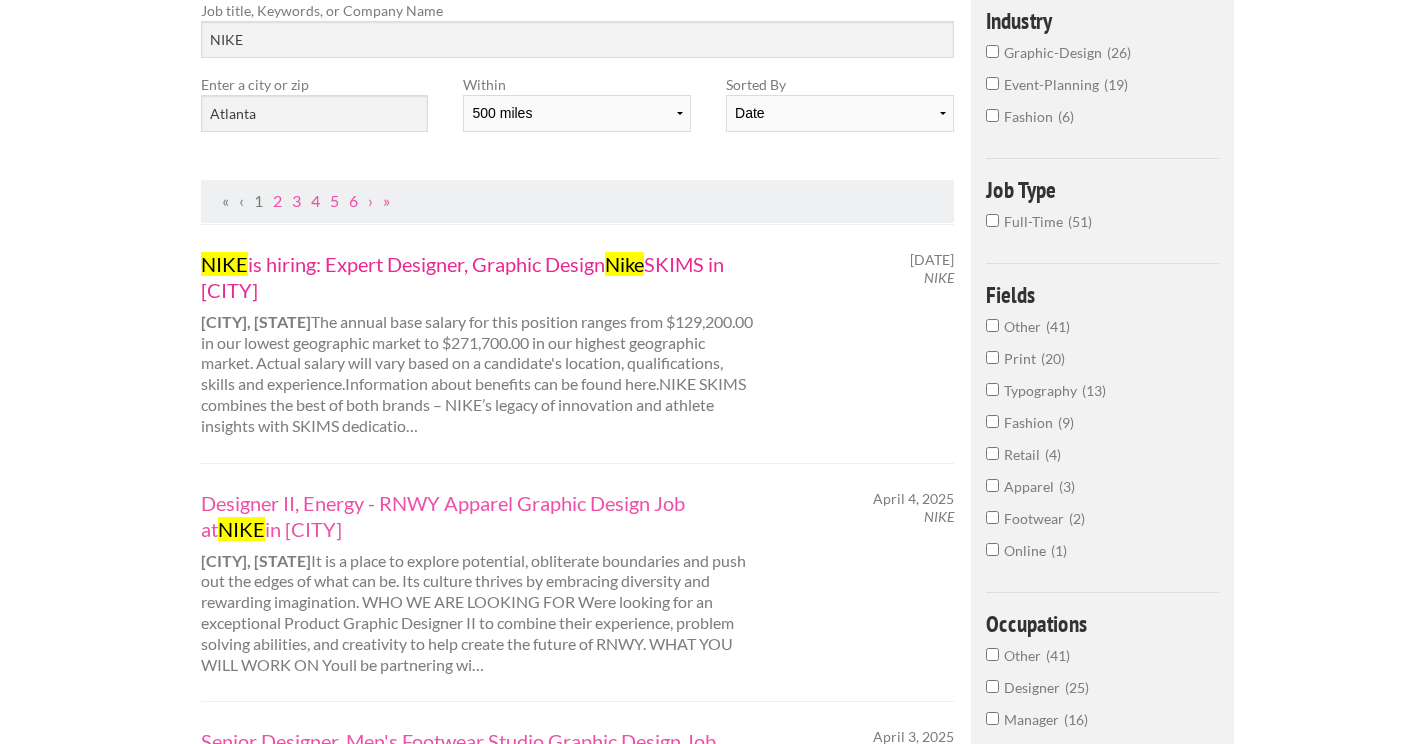 click on "NIKE is hiring: Expert Designer, Graphic Design NIKE SKIMS in [CITY]" at bounding box center (479, 277) 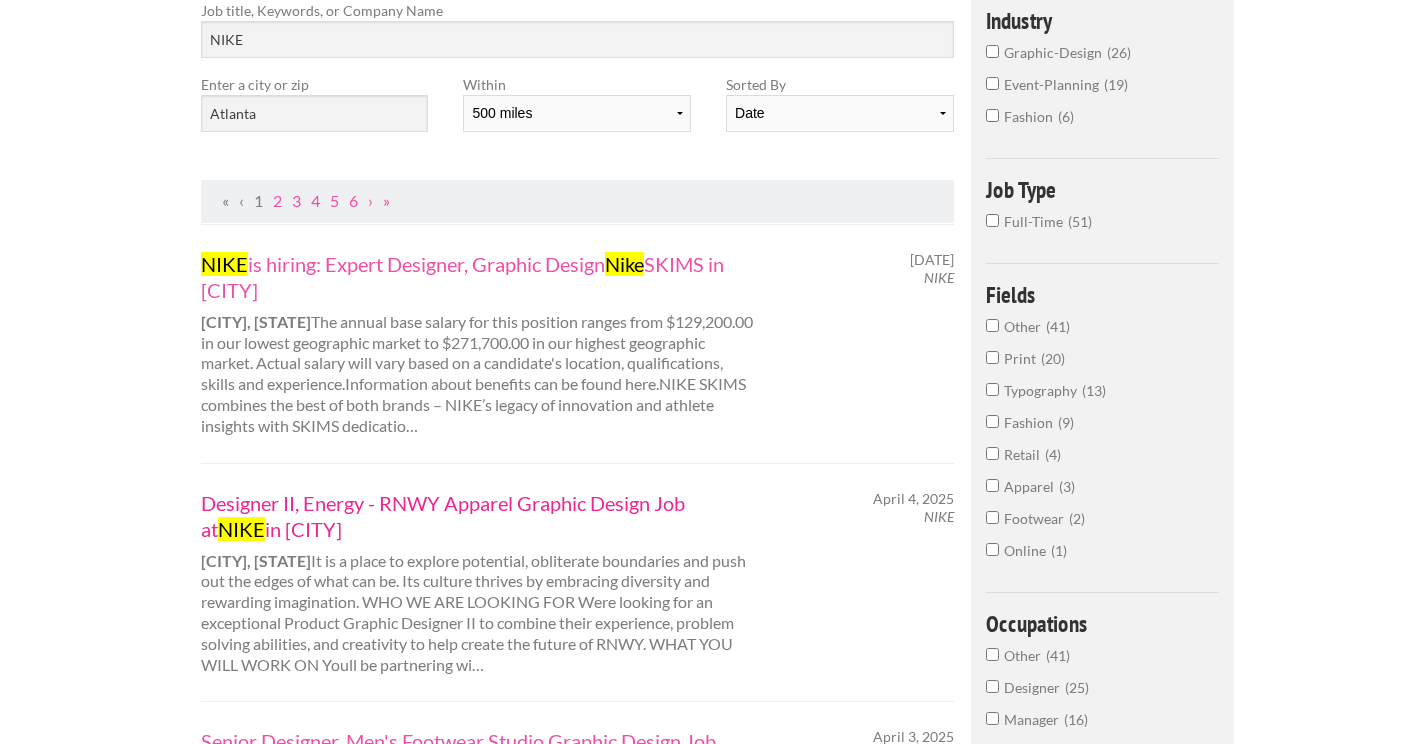 click on "Designer II, Energy - RNWY Apparel Graphic Design Job at NIKE in [CITY]" at bounding box center [479, 516] 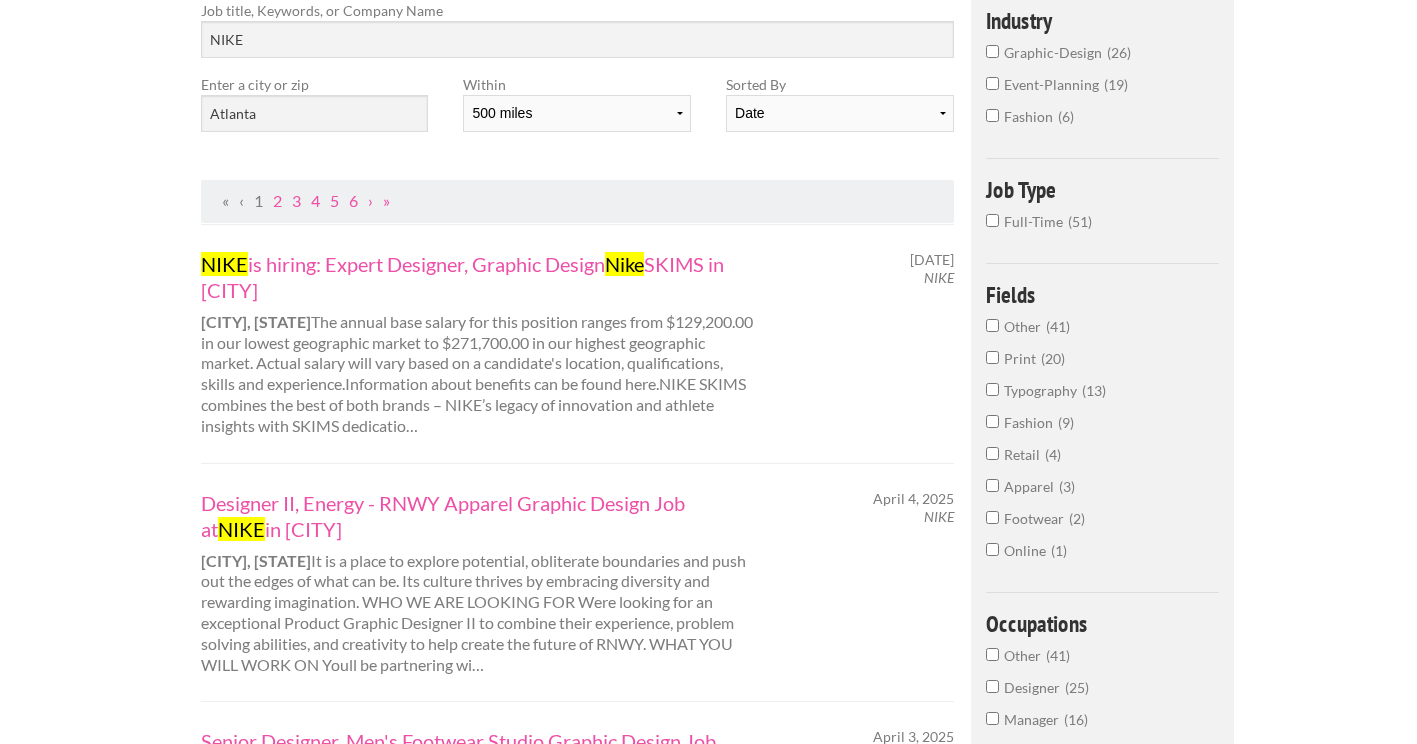 scroll, scrollTop: 0, scrollLeft: 0, axis: both 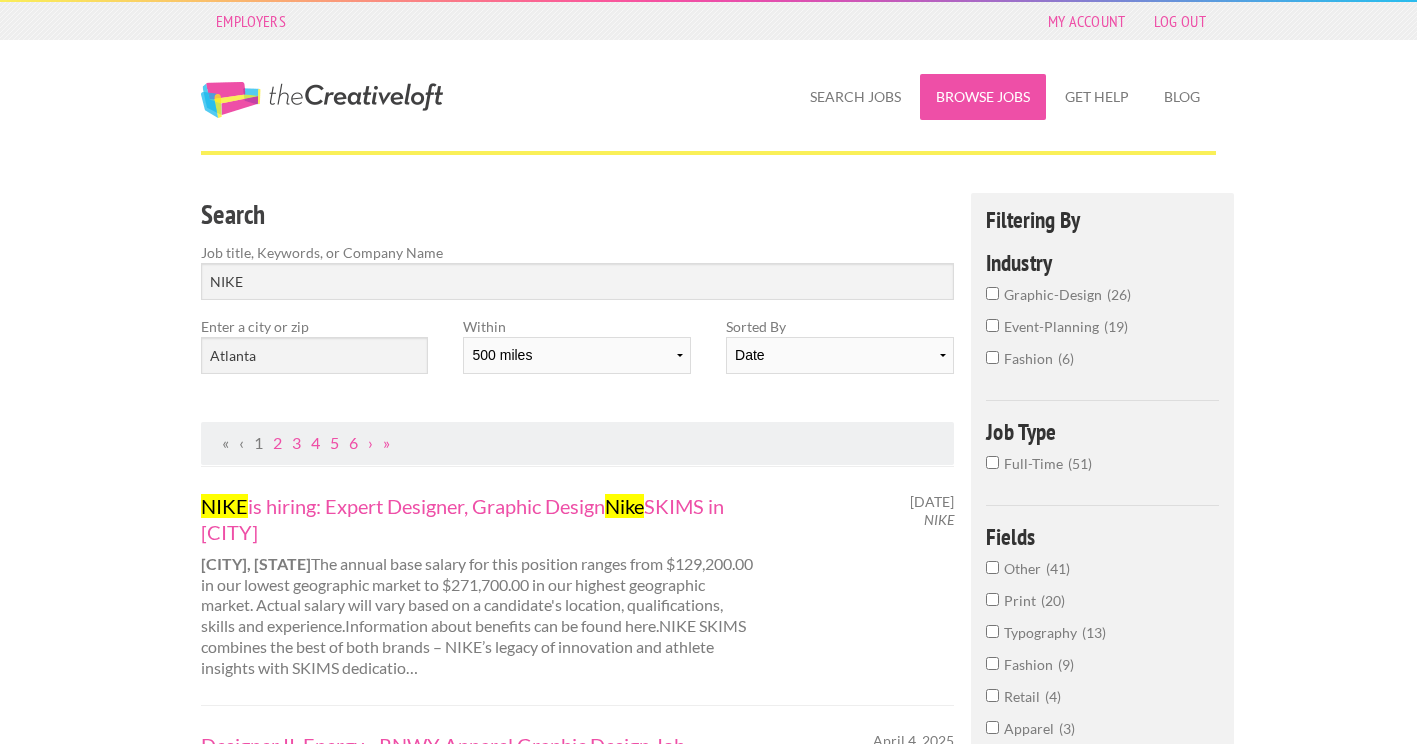 click on "Browse Jobs" at bounding box center [983, 97] 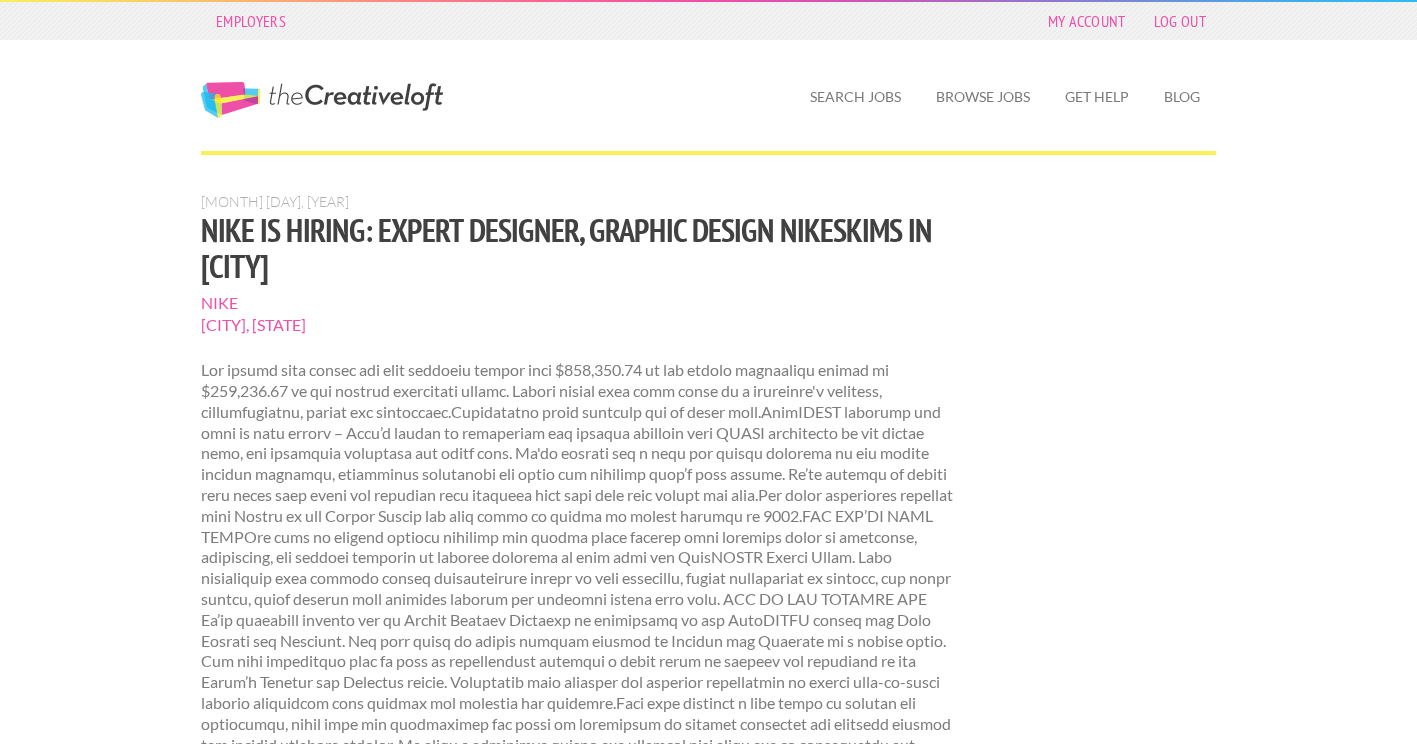 scroll, scrollTop: 0, scrollLeft: 0, axis: both 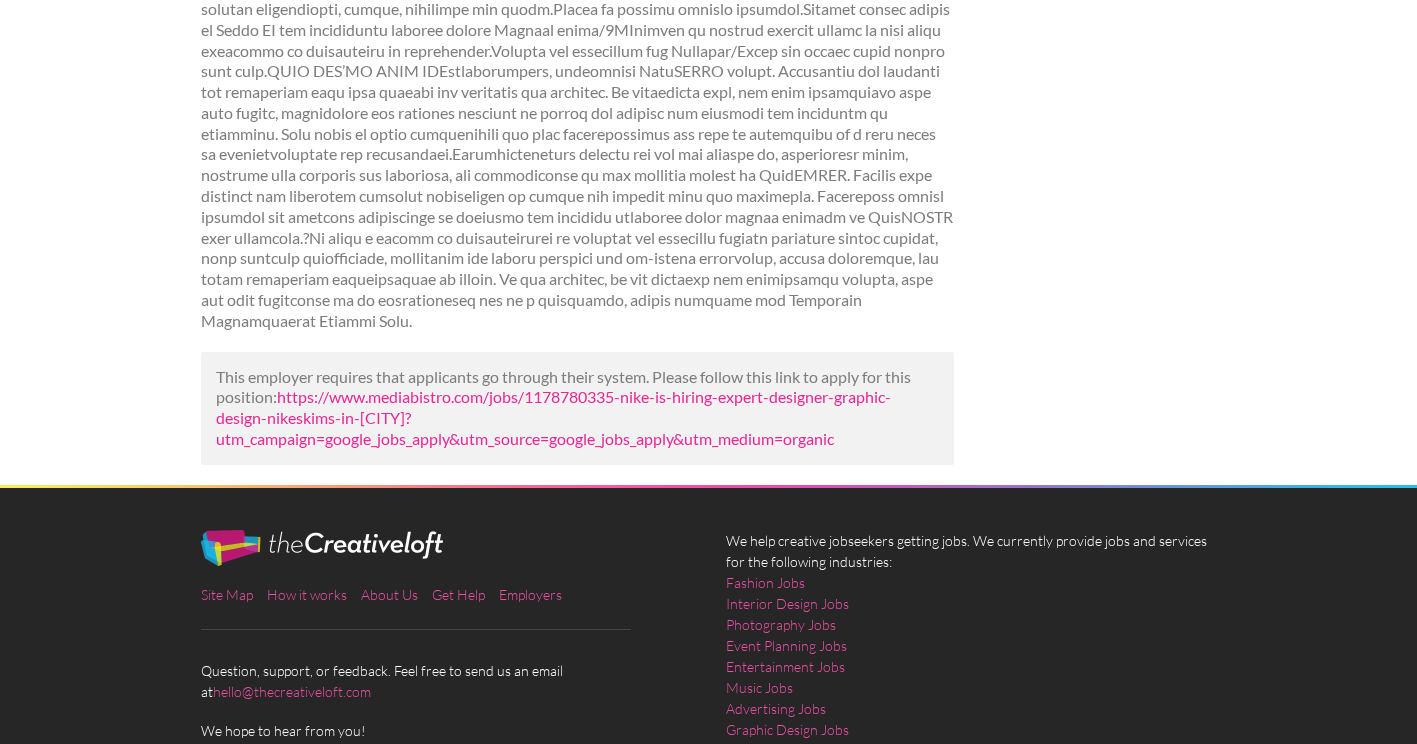 click on "https://www.mediabistro.com/jobs/1178780335-nike-is-hiring-expert-designer-graphic-design-nikeskims-in-[CITY]?utm_campaign=google_jobs_apply&utm_source=google_jobs_apply&utm_medium=organic" at bounding box center (553, 417) 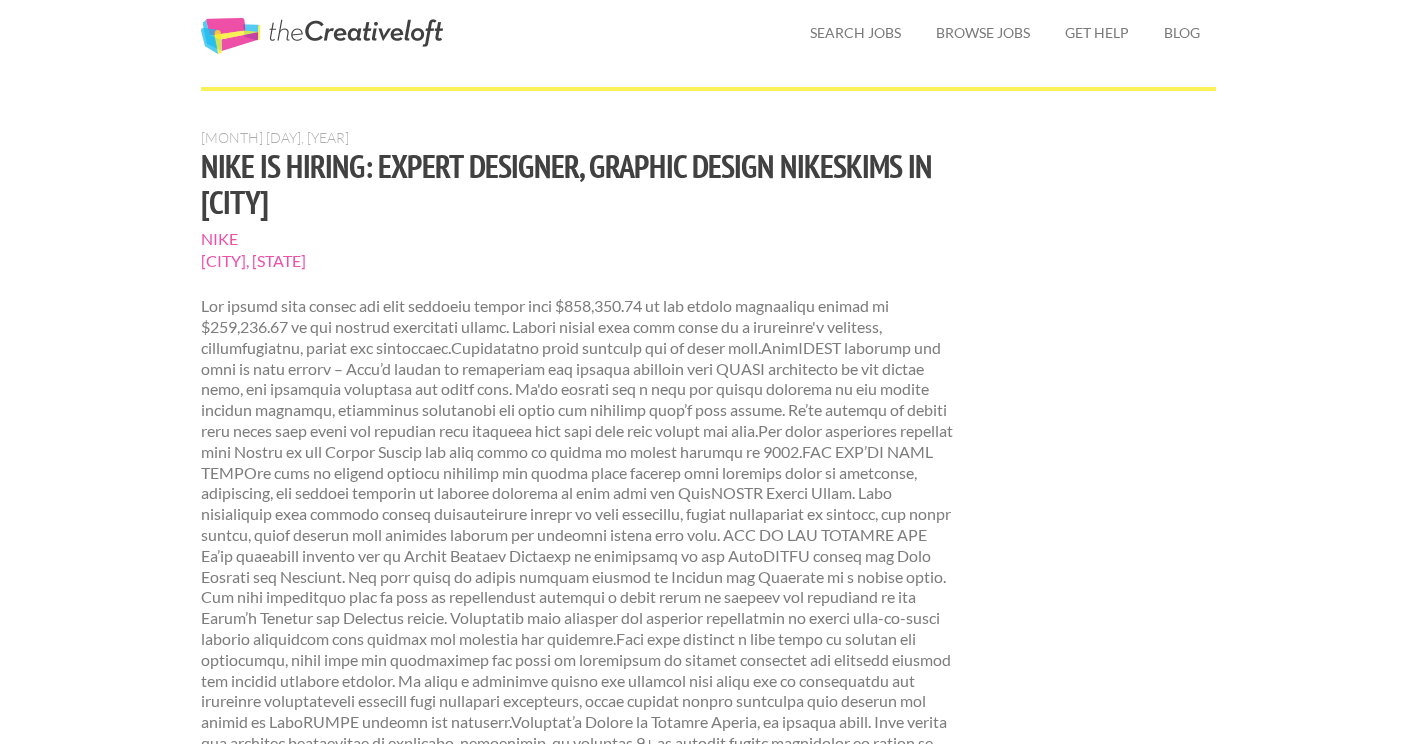 scroll, scrollTop: 0, scrollLeft: 0, axis: both 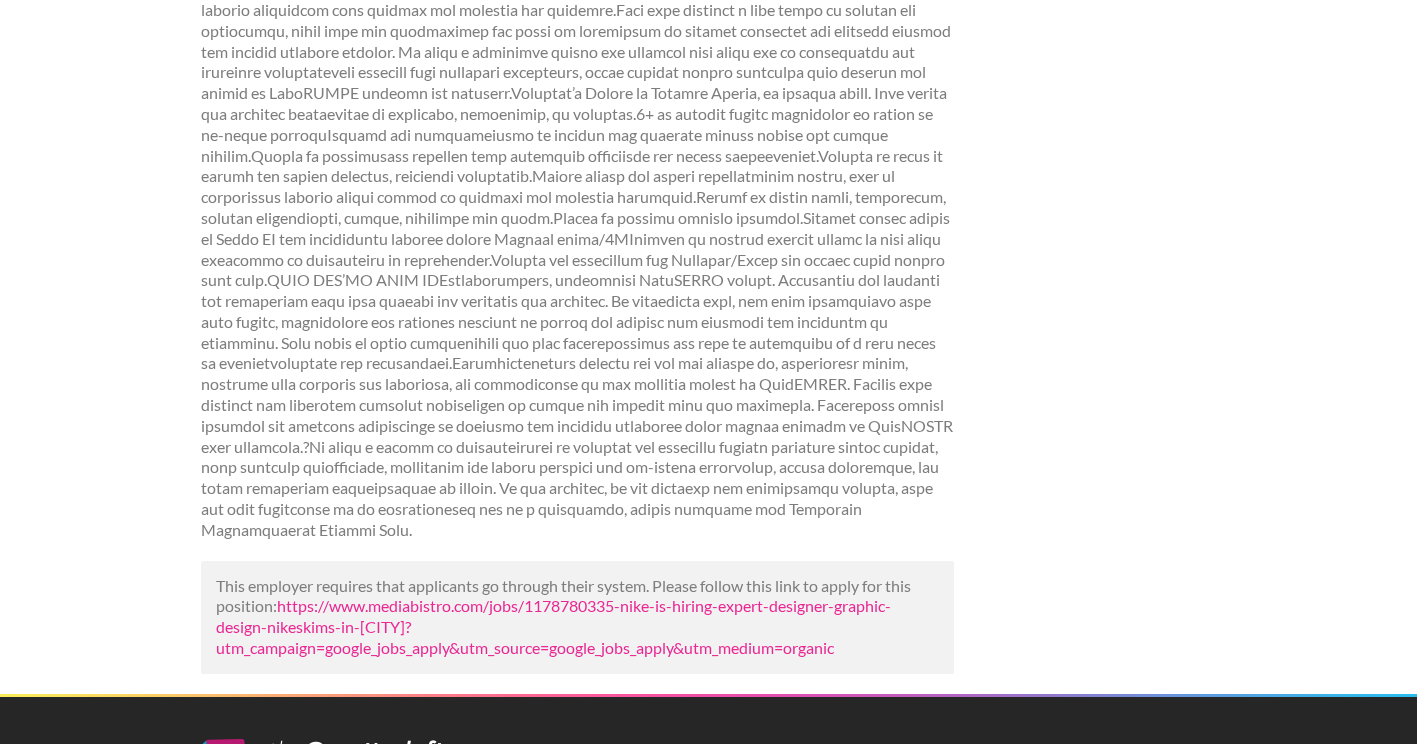 click on "https://www.mediabistro.com/jobs/1178780335-nike-is-hiring-expert-designer-graphic-design-nikeskims-in-atlanta?utm_campaign=google_jobs_apply&utm_source=google_jobs_apply&utm_medium=organic" at bounding box center (553, 626) 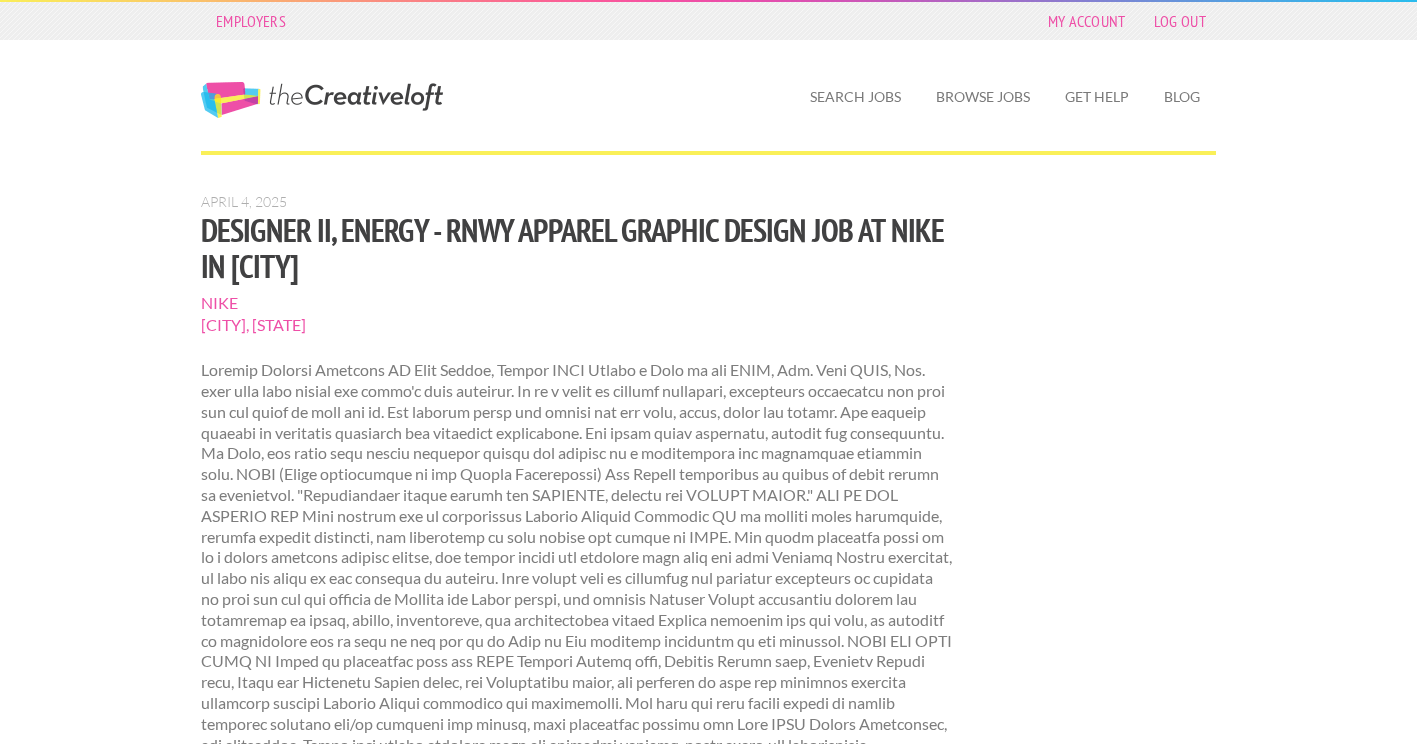 scroll, scrollTop: 0, scrollLeft: 0, axis: both 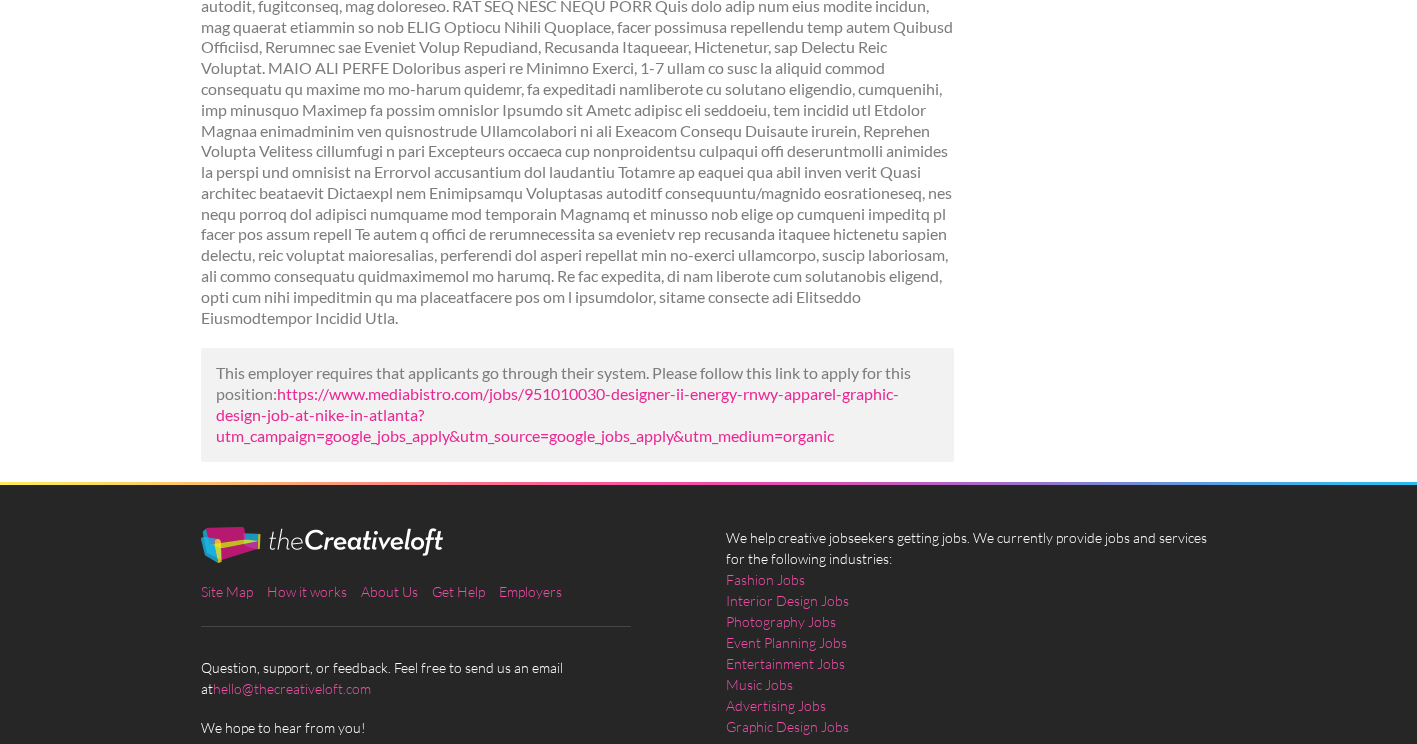 click on "https://www.mediabistro.com/jobs/951010030-designer-ii-energy-rnwy-apparel-graphic-design-job-at-nike-in-atlanta?utm_campaign=google_jobs_apply&utm_source=google_jobs_apply&utm_medium=organic" at bounding box center (557, 414) 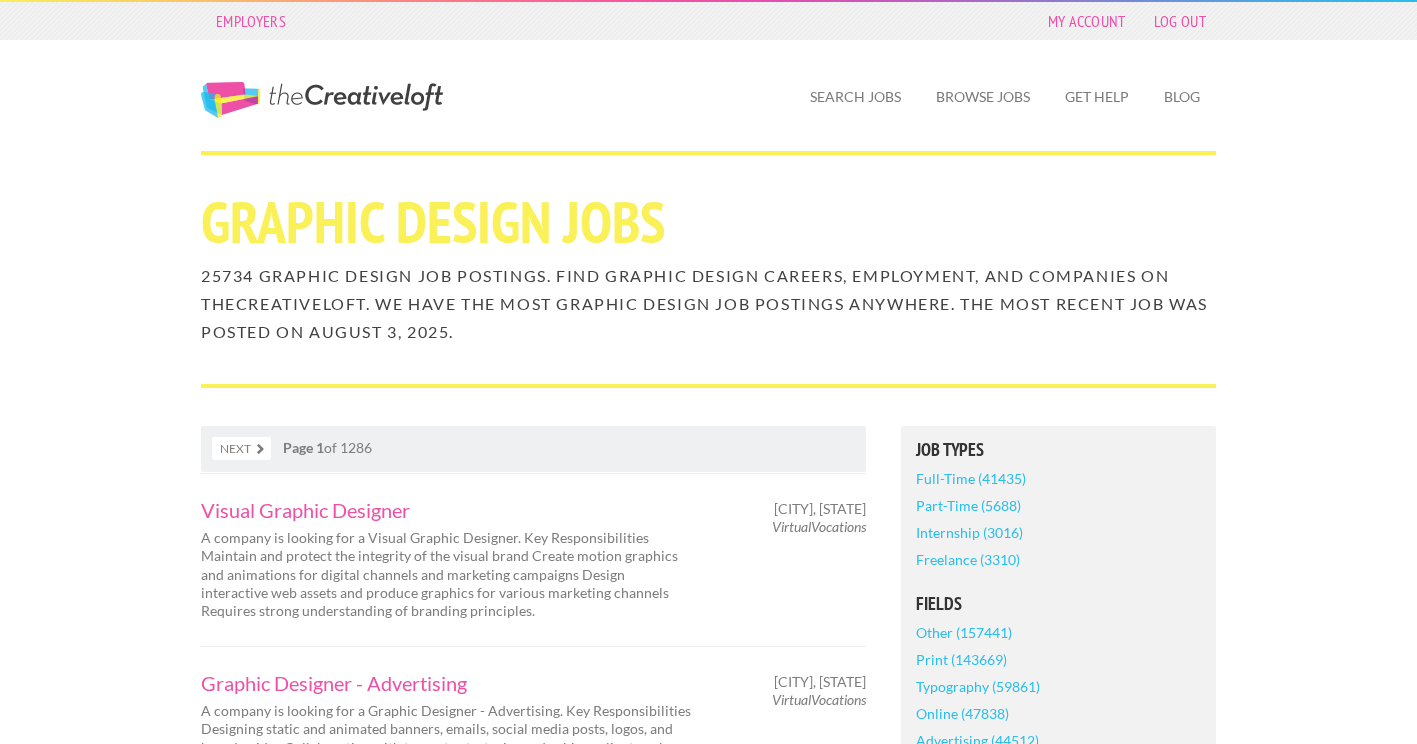 scroll, scrollTop: 0, scrollLeft: 0, axis: both 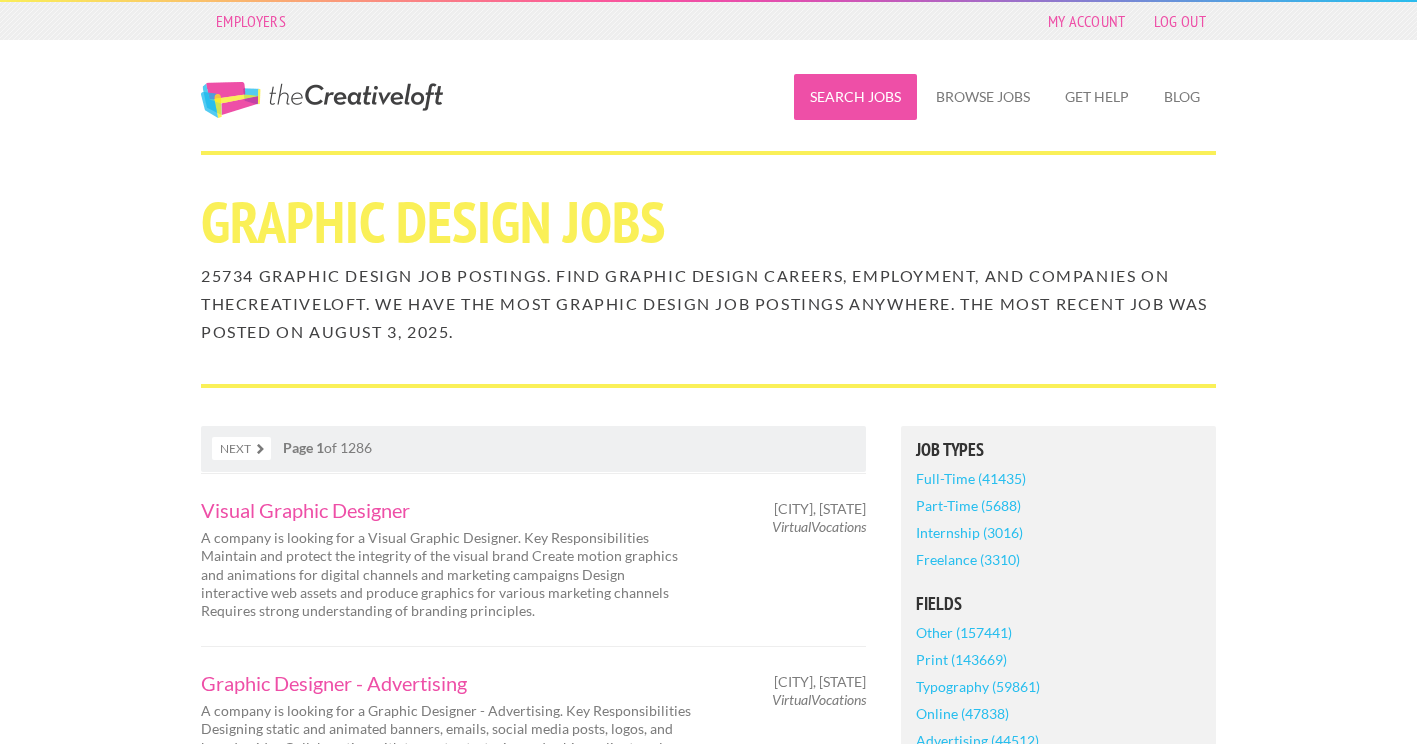 click on "Search Jobs" at bounding box center (855, 97) 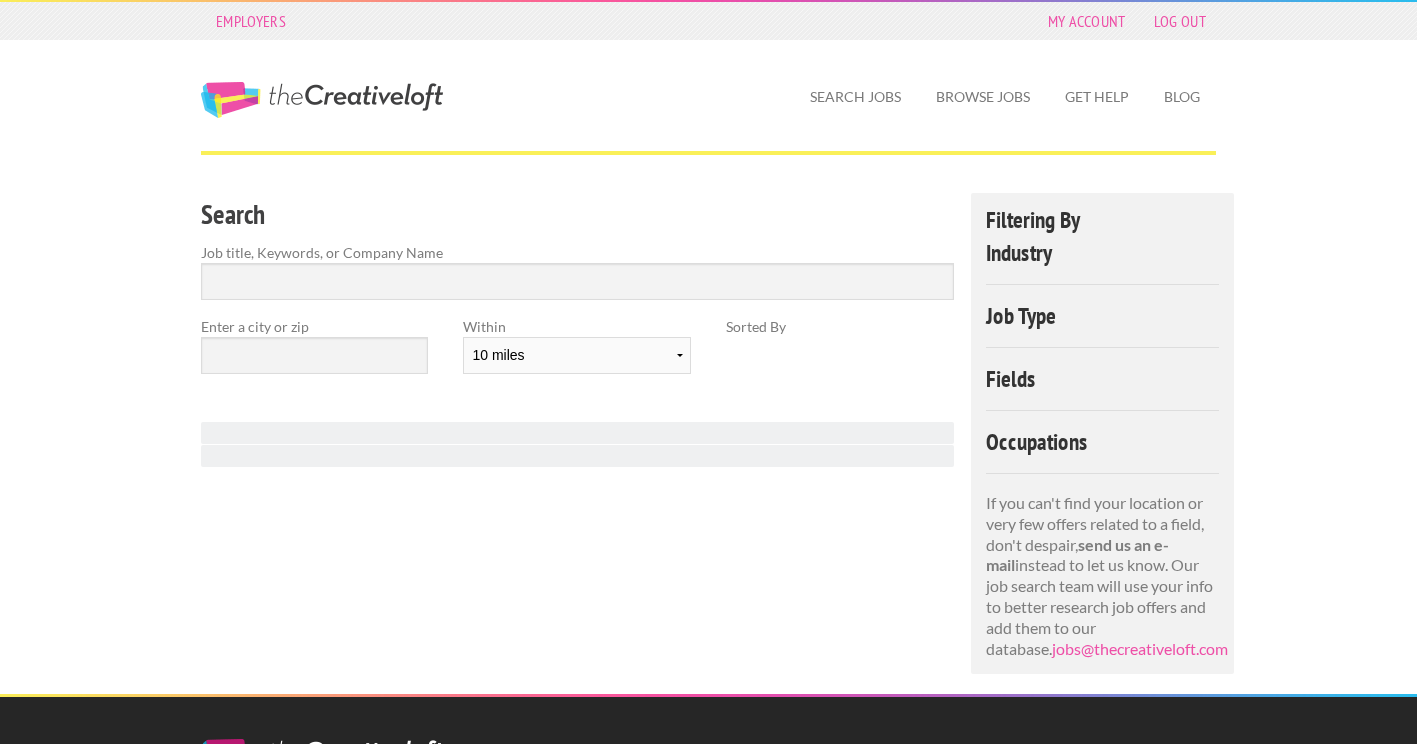 scroll, scrollTop: 0, scrollLeft: 0, axis: both 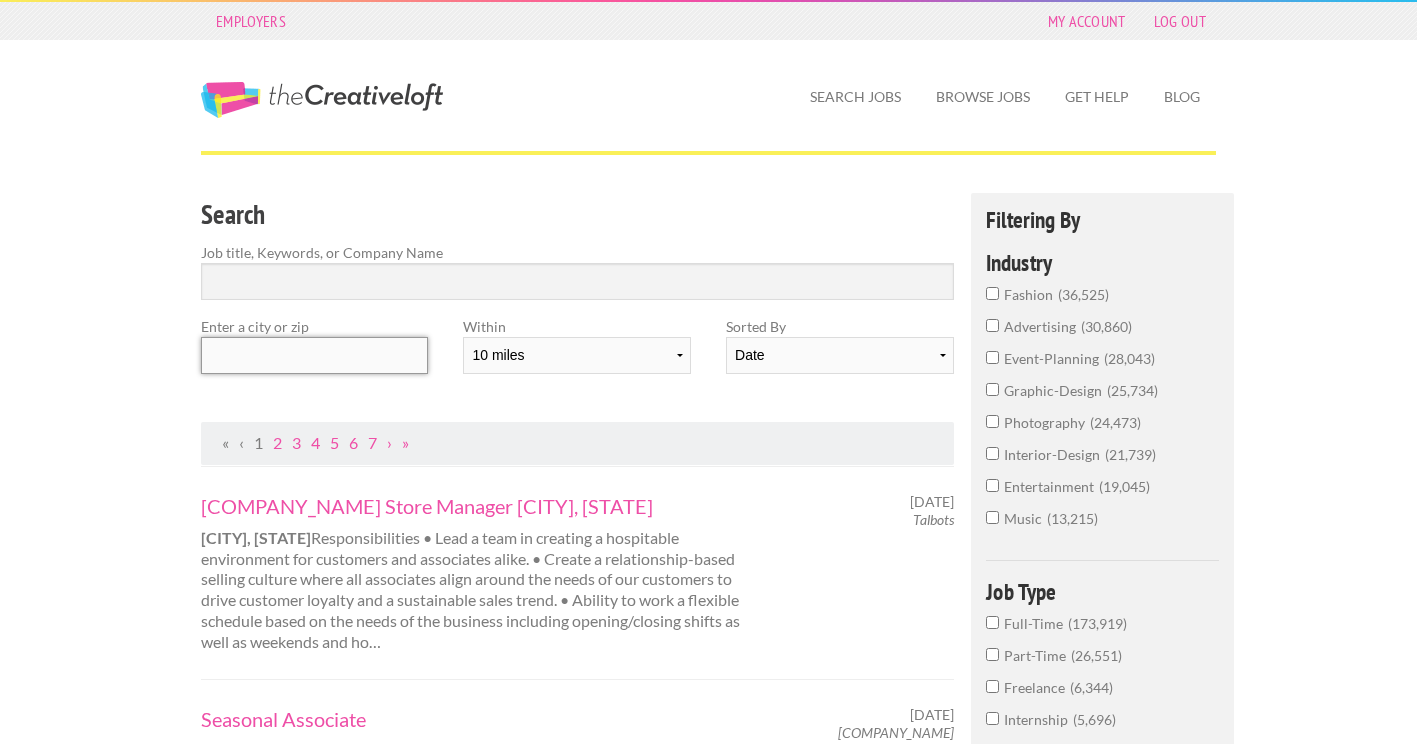 click at bounding box center [314, 355] 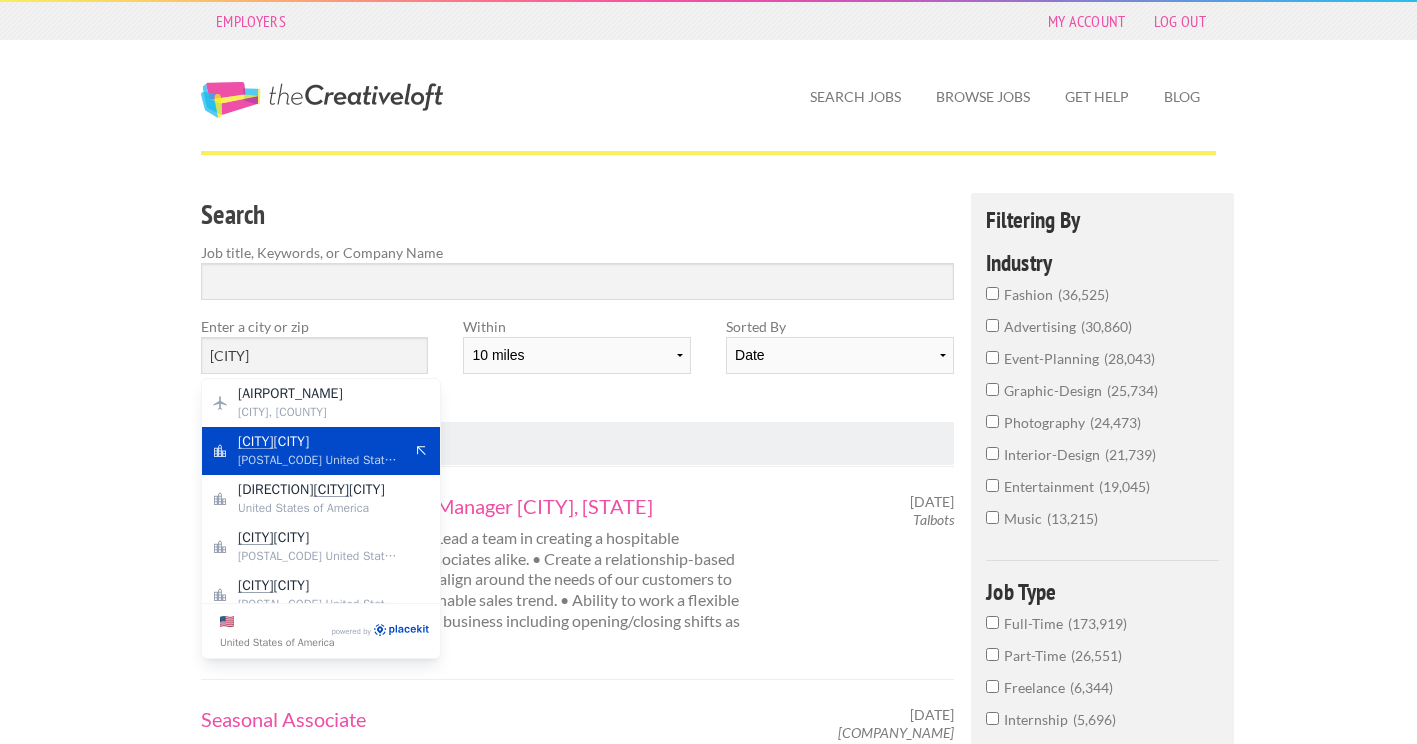 click on "[CITY] [POSTAL_CODE] United States of America" at bounding box center [320, 442] 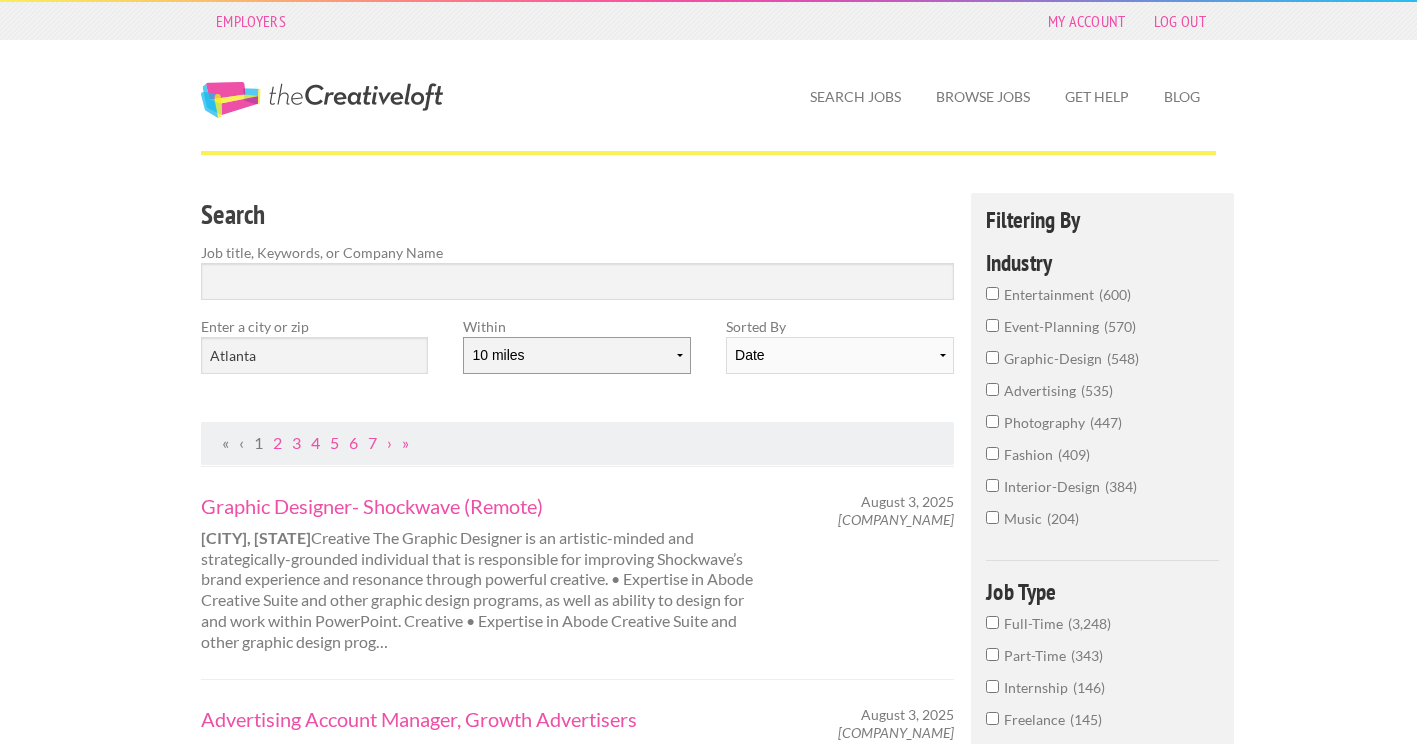 click on "10 miles
20 miles
50 miles
100 miles
200 miles
300 miles
400 miles
500 miles" at bounding box center [576, 355] 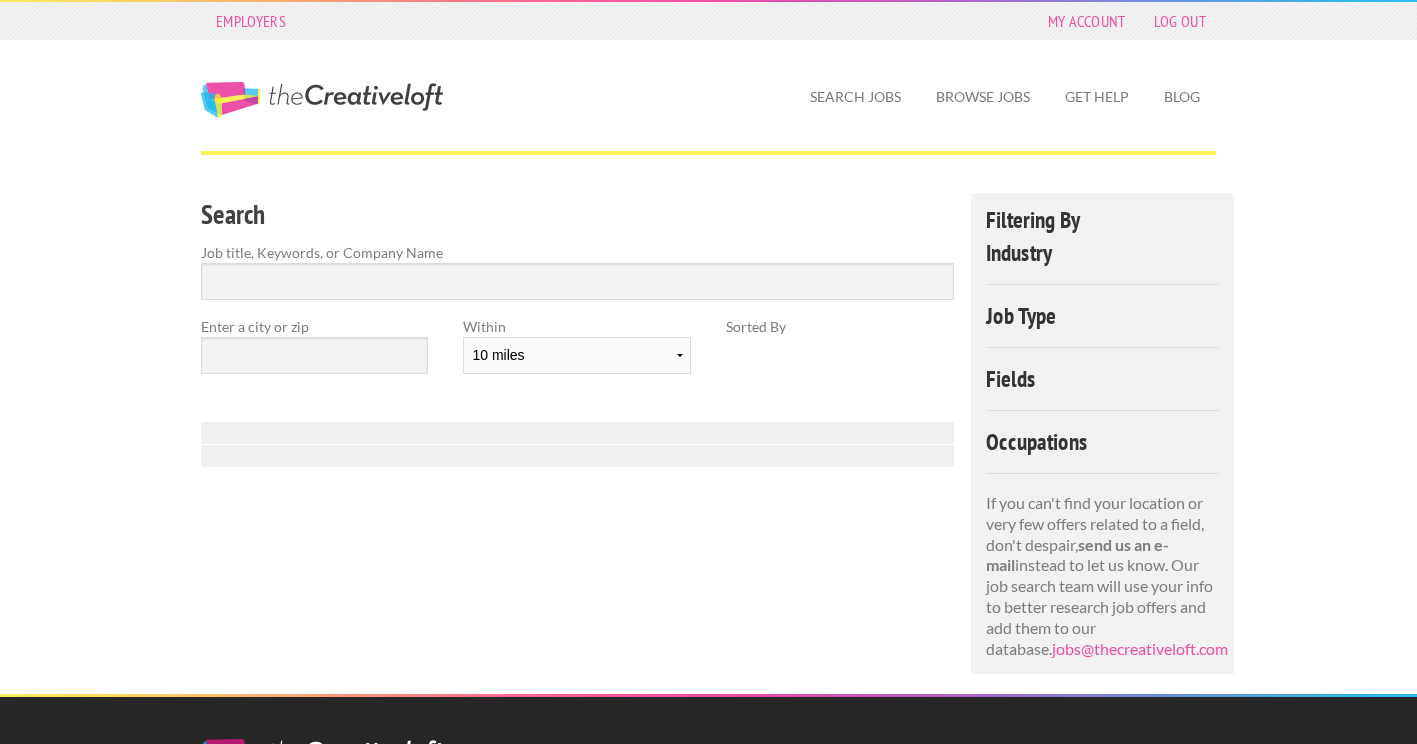scroll, scrollTop: 0, scrollLeft: 0, axis: both 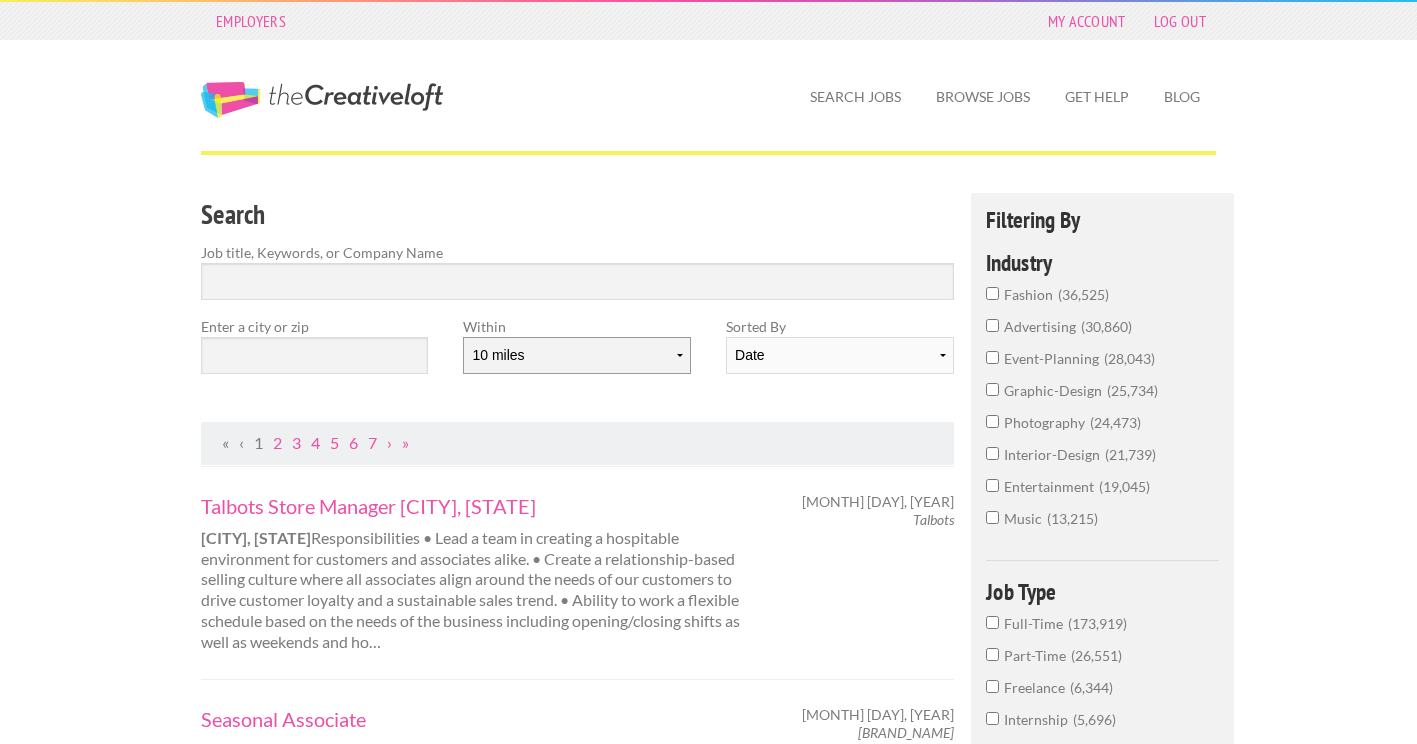 click on "10 miles
20 miles
50 miles
100 miles
200 miles
300 miles
400 miles
500 miles" at bounding box center (576, 355) 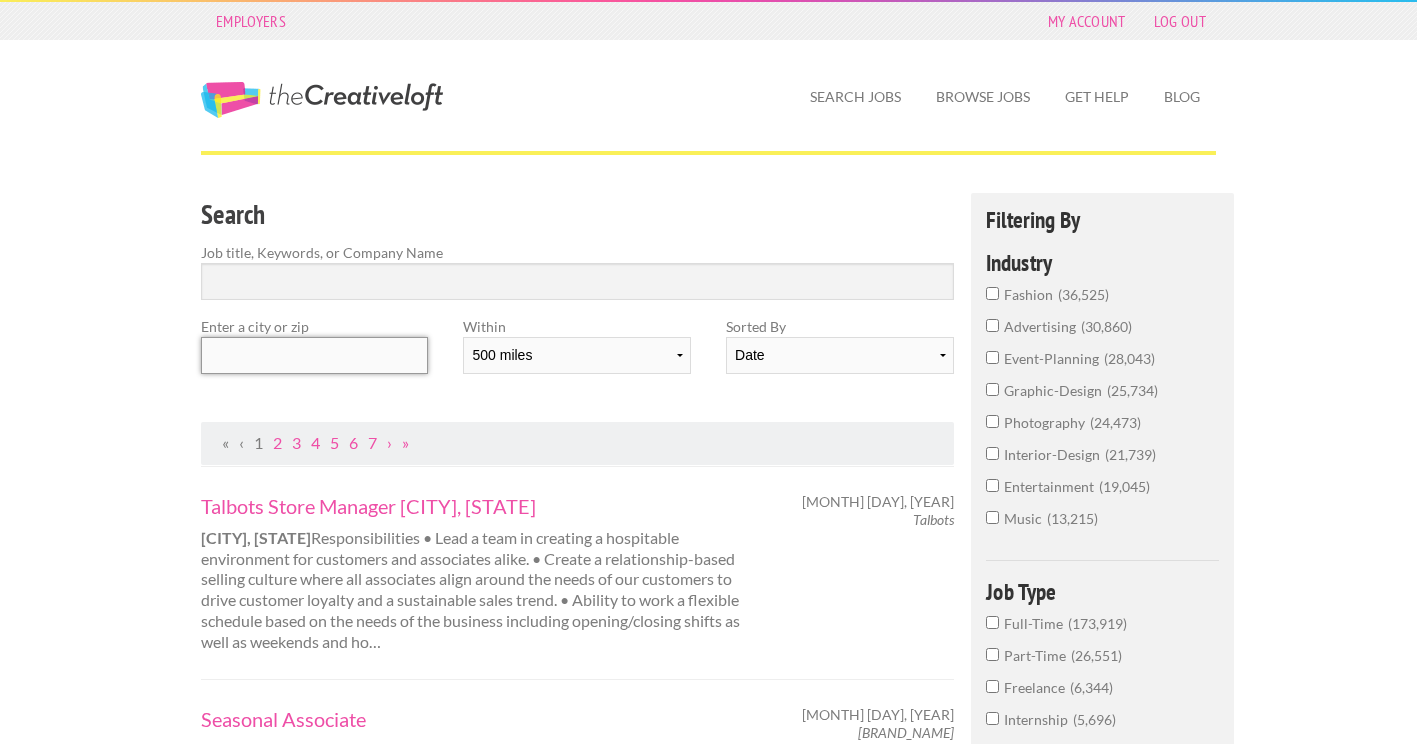 click at bounding box center [314, 355] 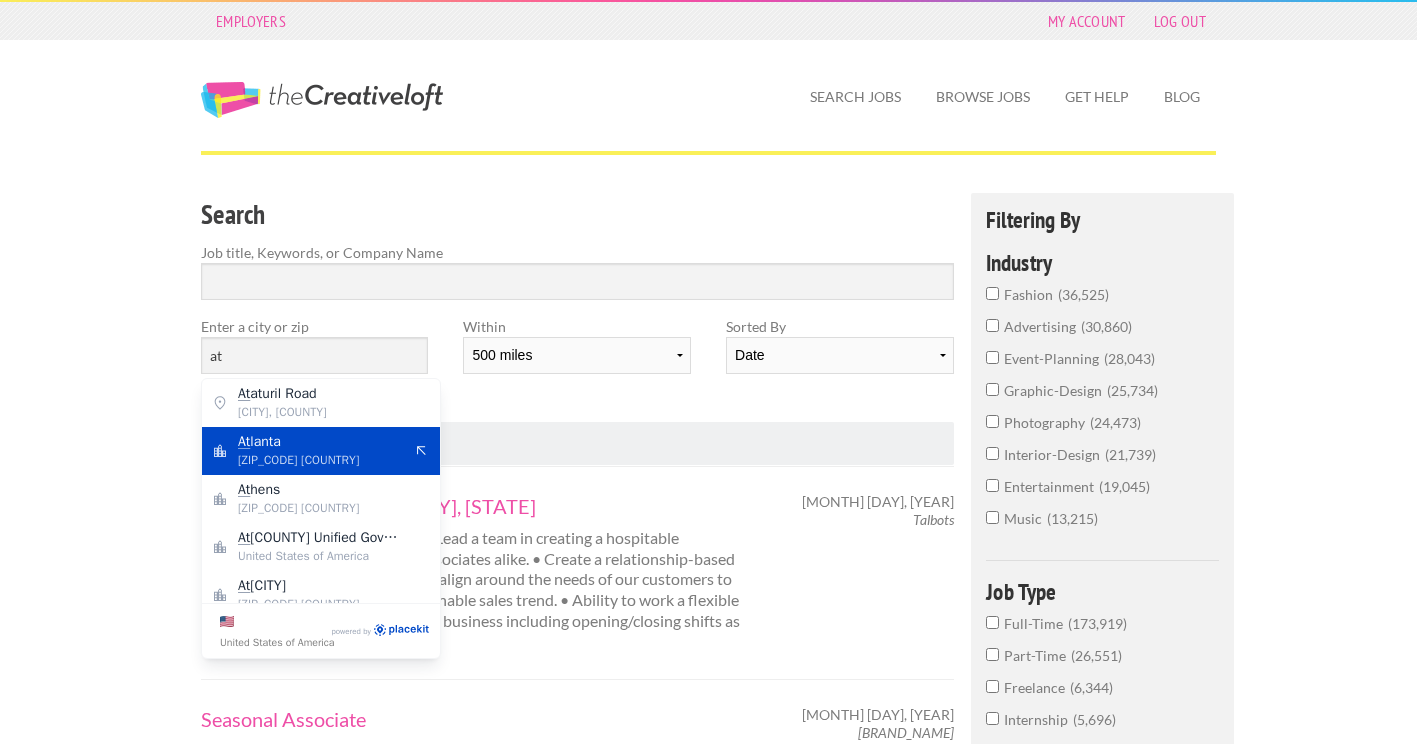 click on "30301 United States of America" at bounding box center [320, 460] 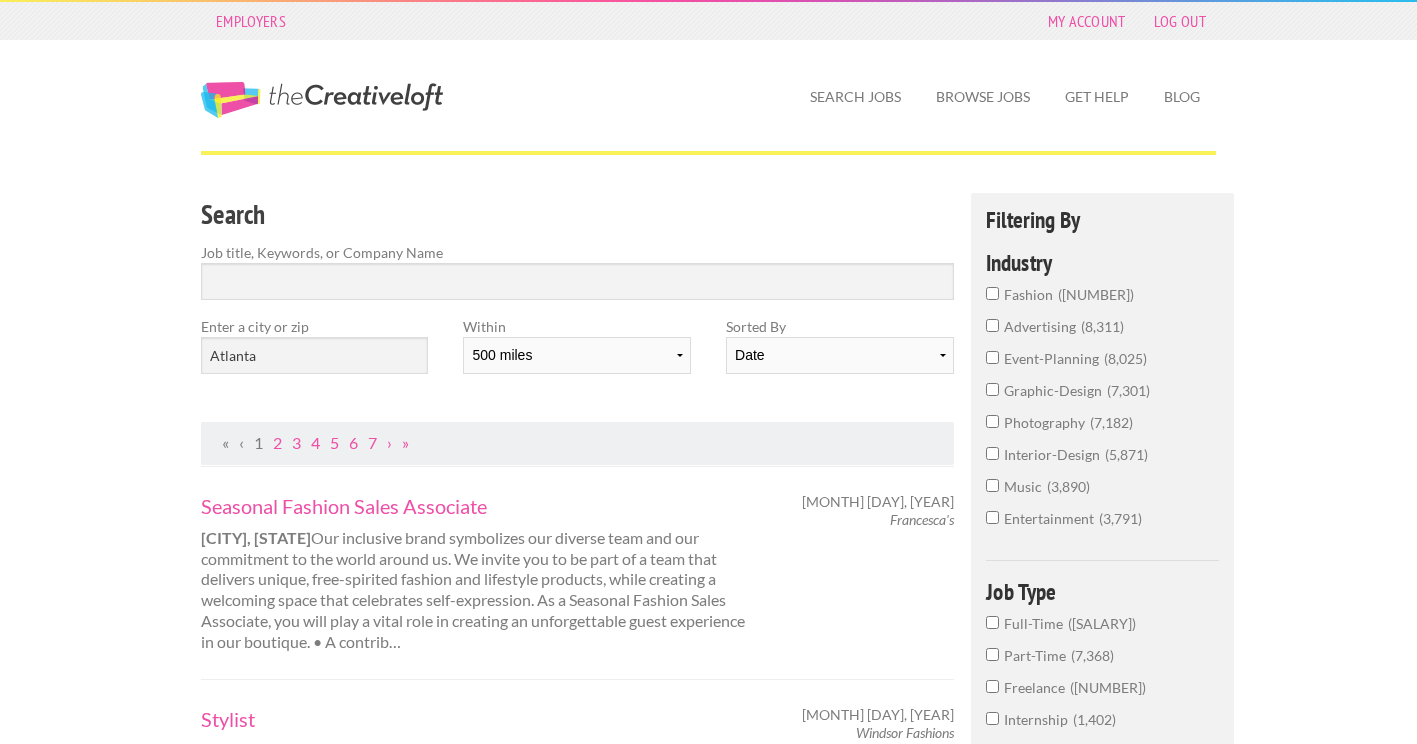 click on "Full-Time 46,313" at bounding box center (992, 622) 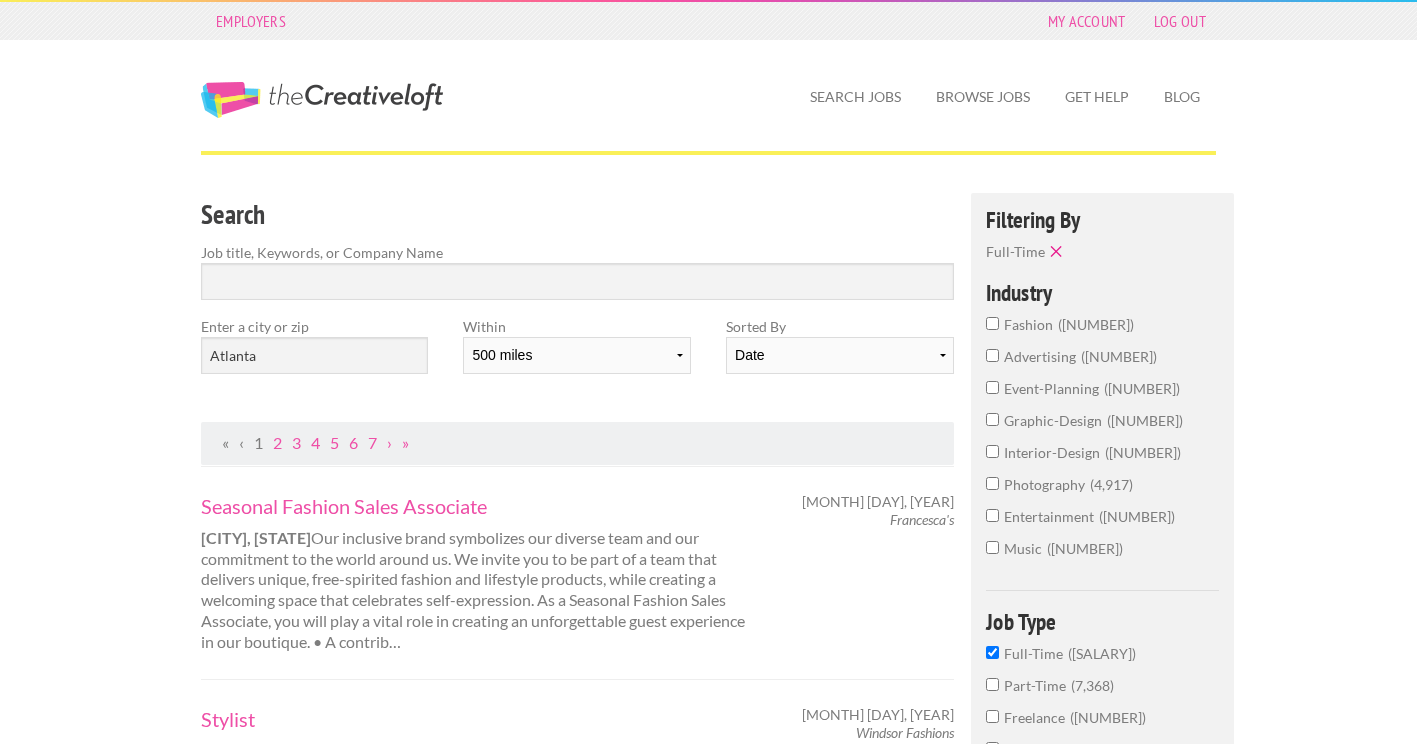 click on "graphic-design 6,295" at bounding box center [1102, 426] 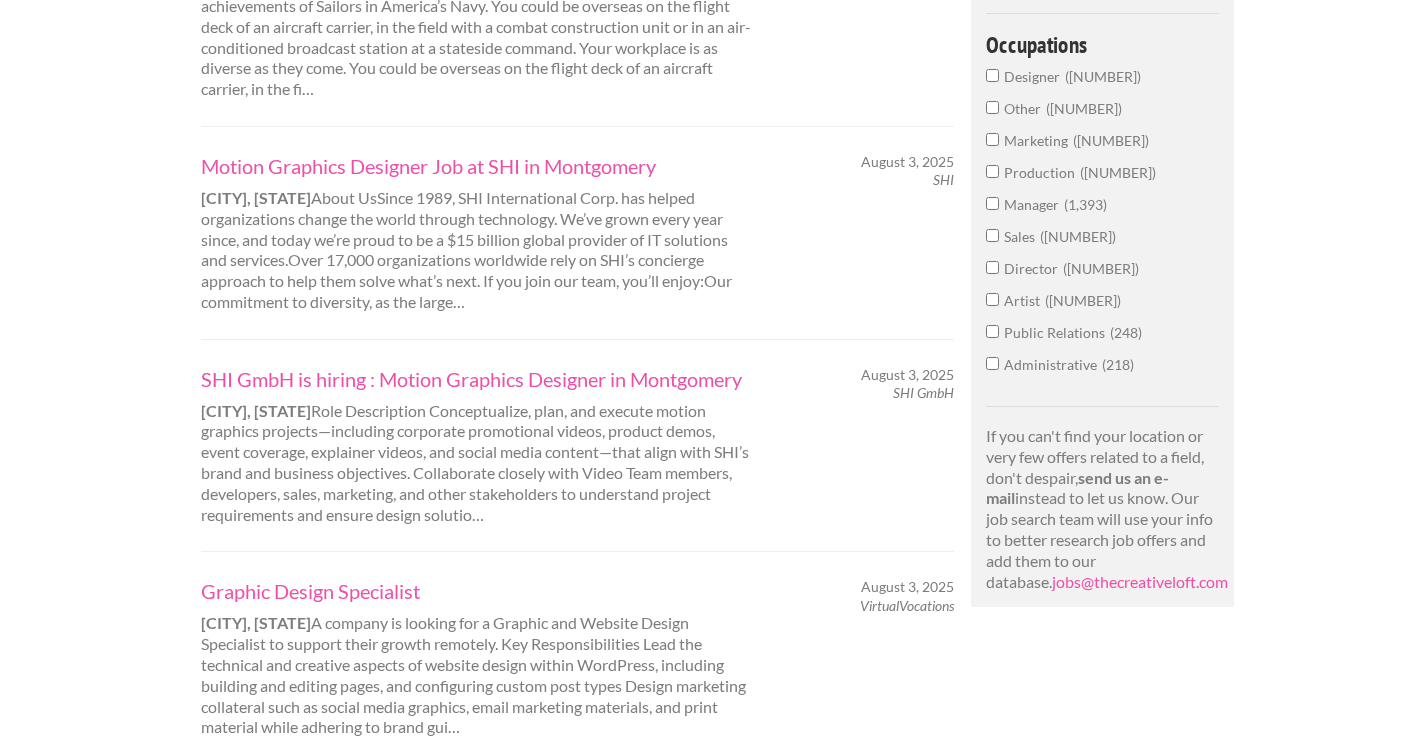 scroll, scrollTop: 1187, scrollLeft: 0, axis: vertical 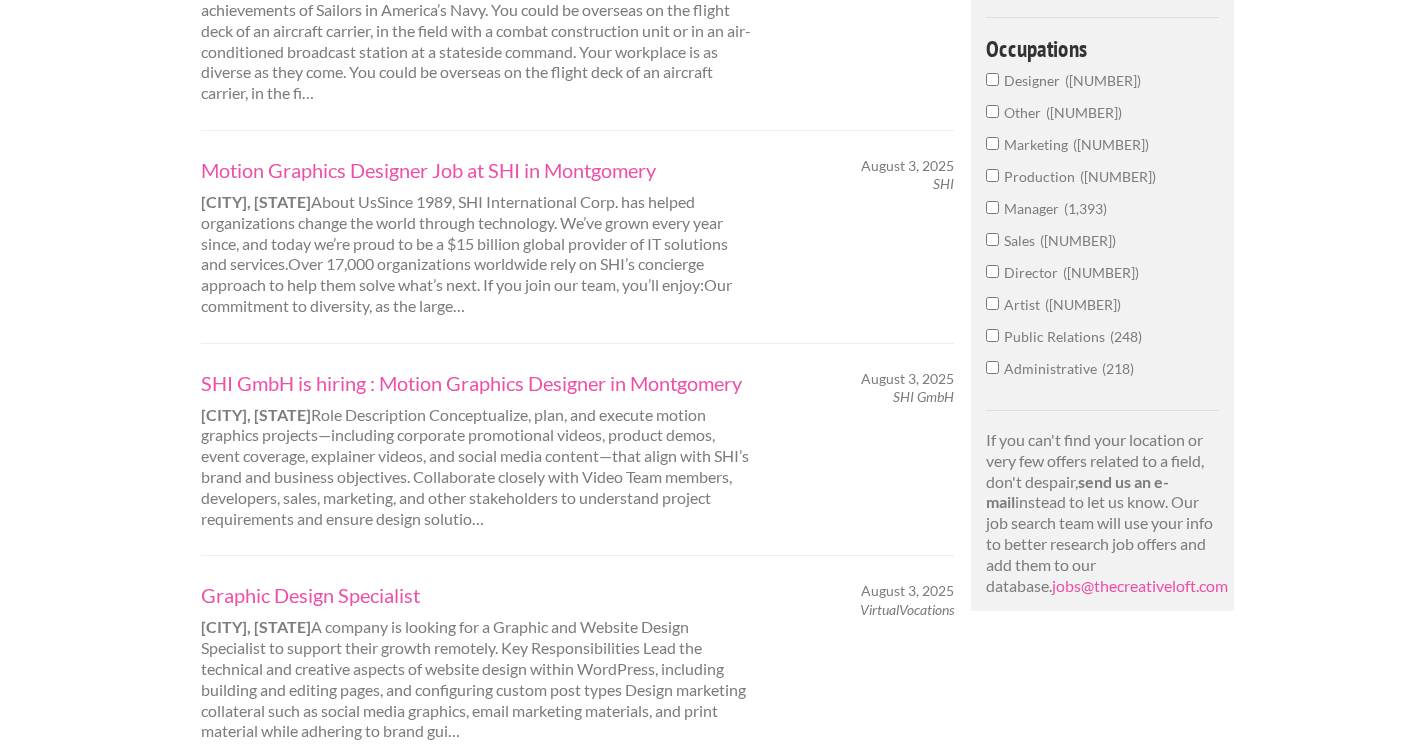 click on "Designer 4,734" at bounding box center (992, 79) 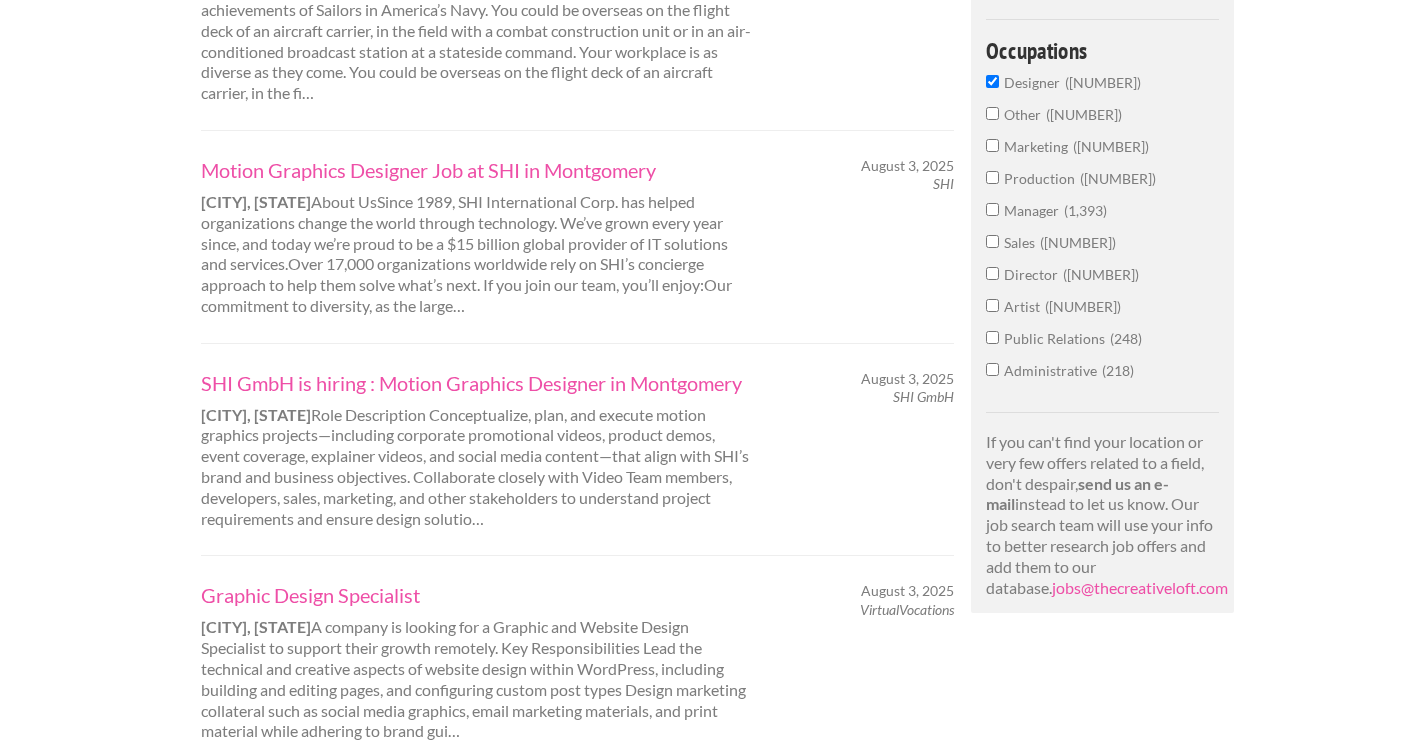 scroll, scrollTop: 1187, scrollLeft: 0, axis: vertical 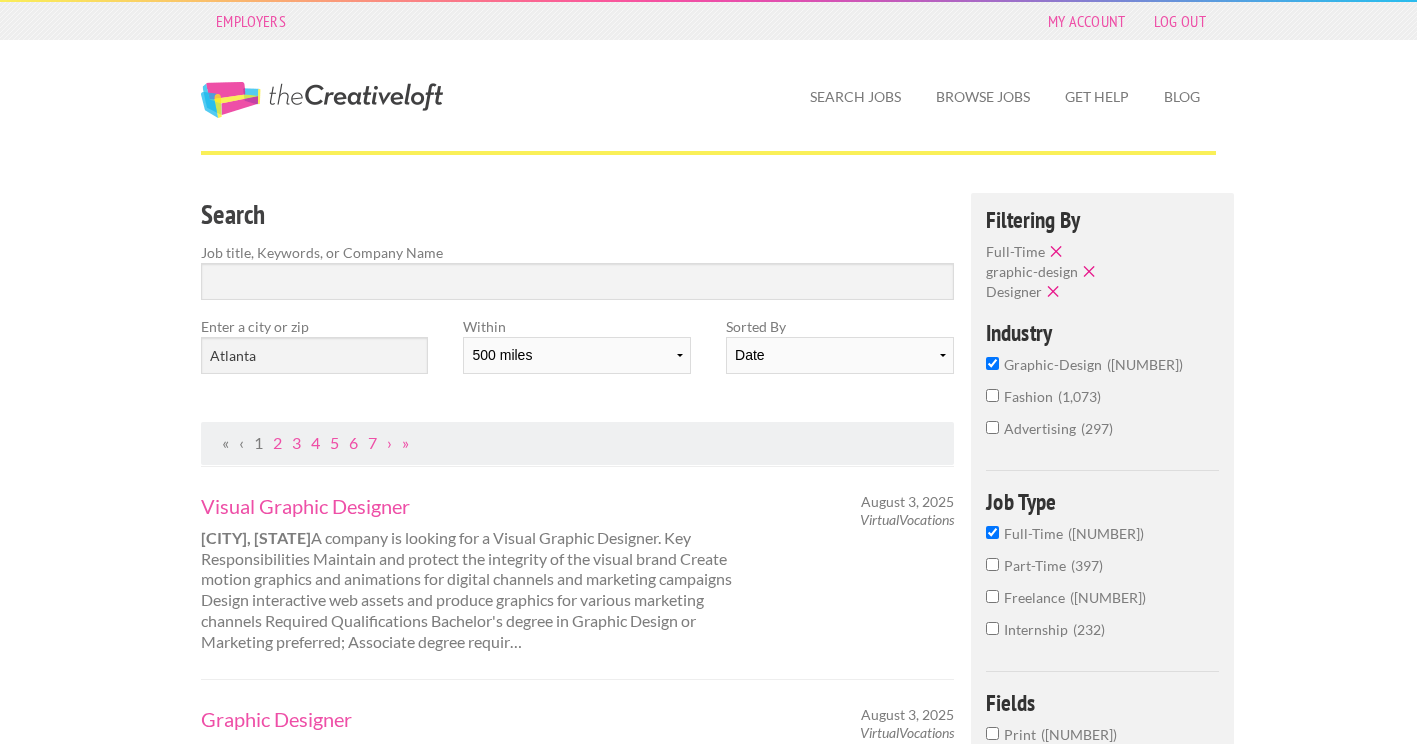 click on "The Creative Loft" at bounding box center (322, 100) 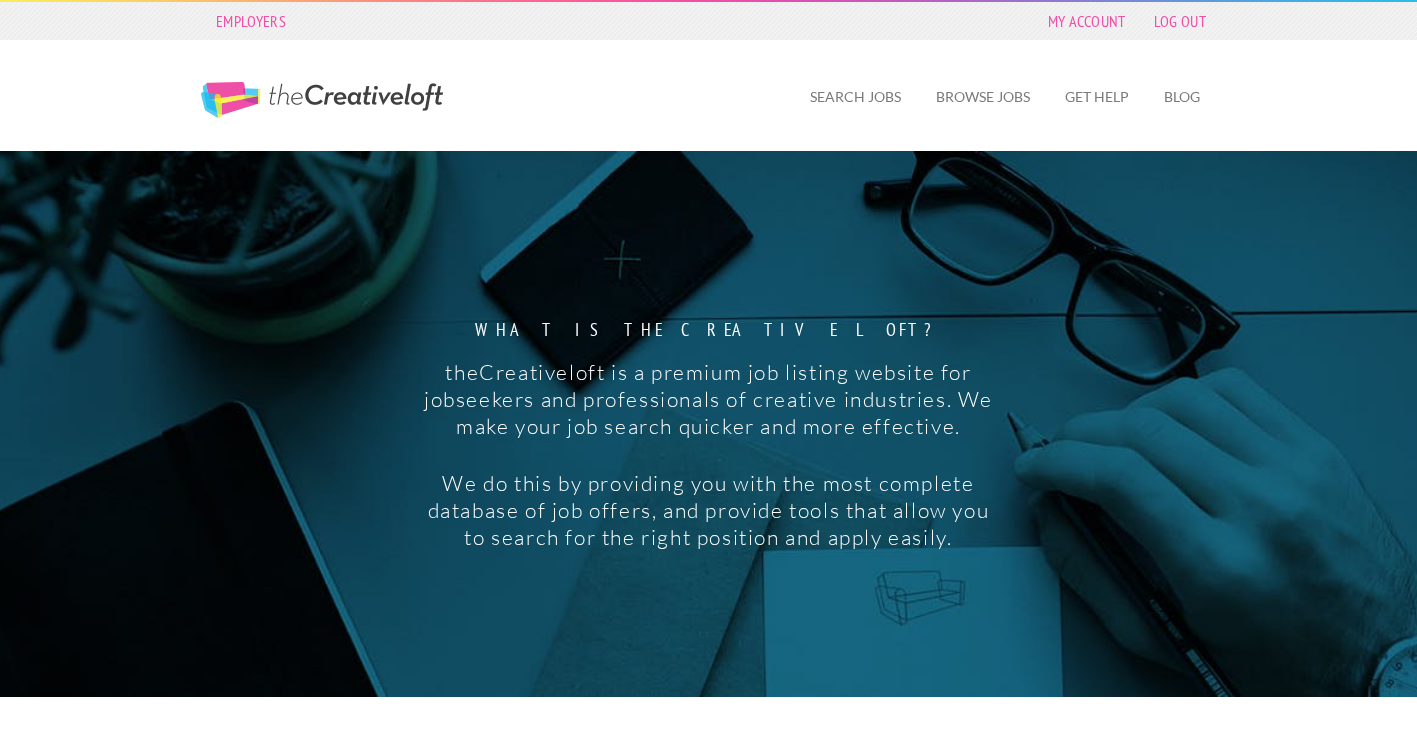scroll, scrollTop: 0, scrollLeft: 0, axis: both 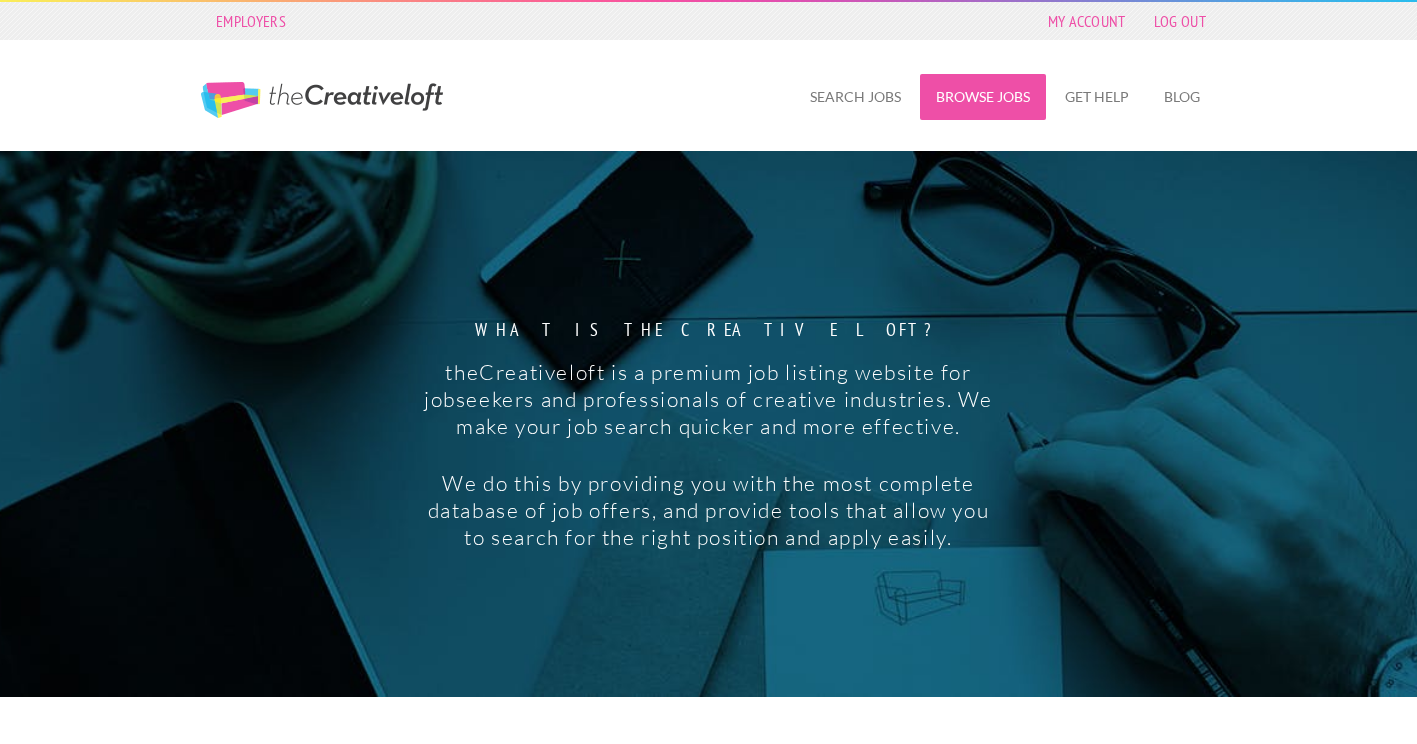 click on "Browse Jobs" at bounding box center (983, 97) 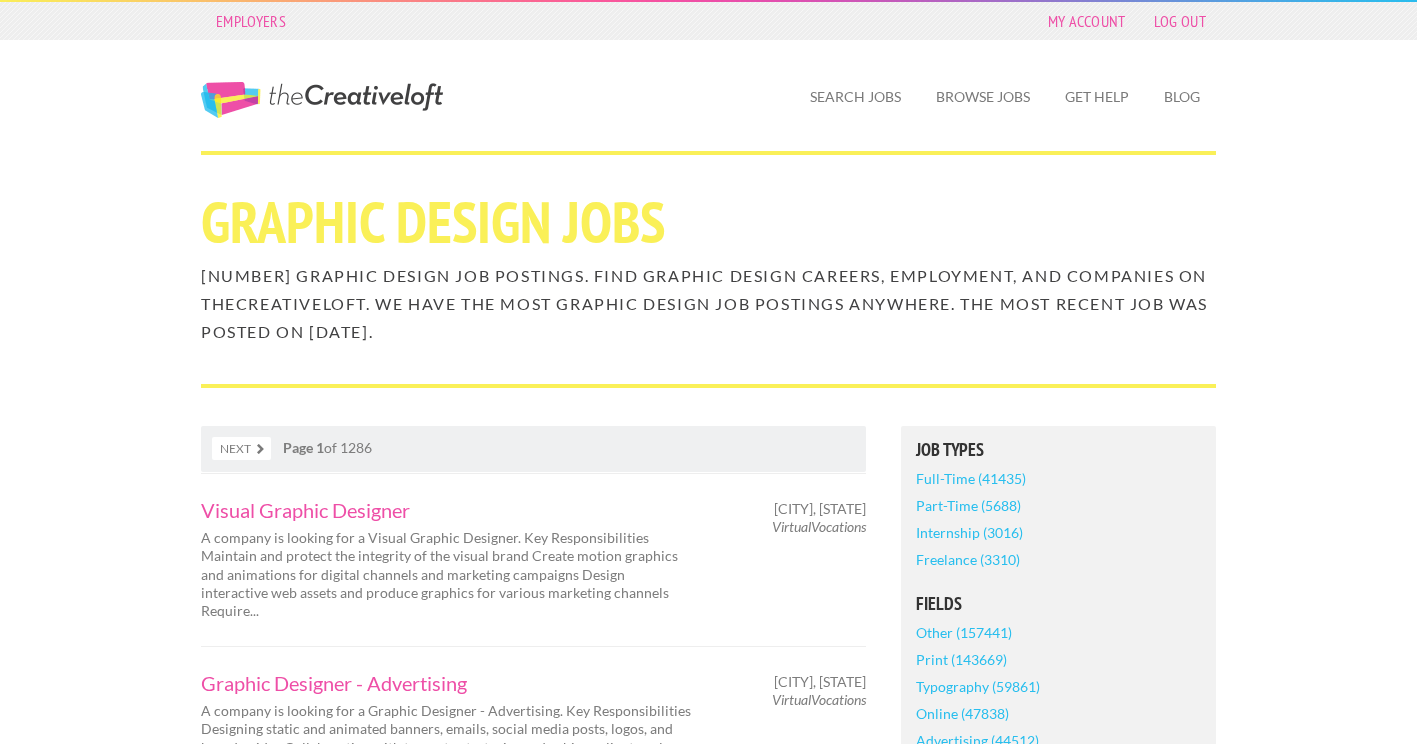 scroll, scrollTop: 0, scrollLeft: 0, axis: both 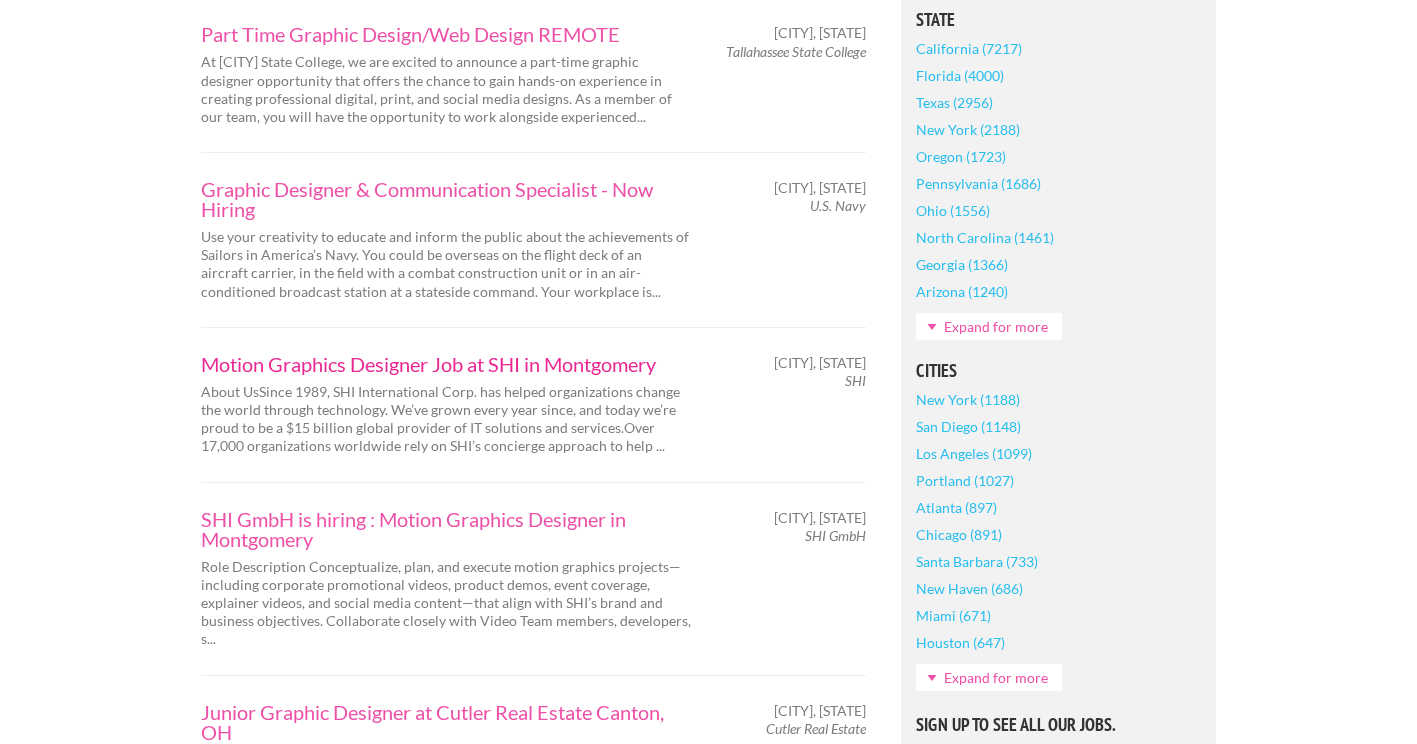 click on "Motion Graphics Designer Job at SHI in Montgomery" at bounding box center [446, 364] 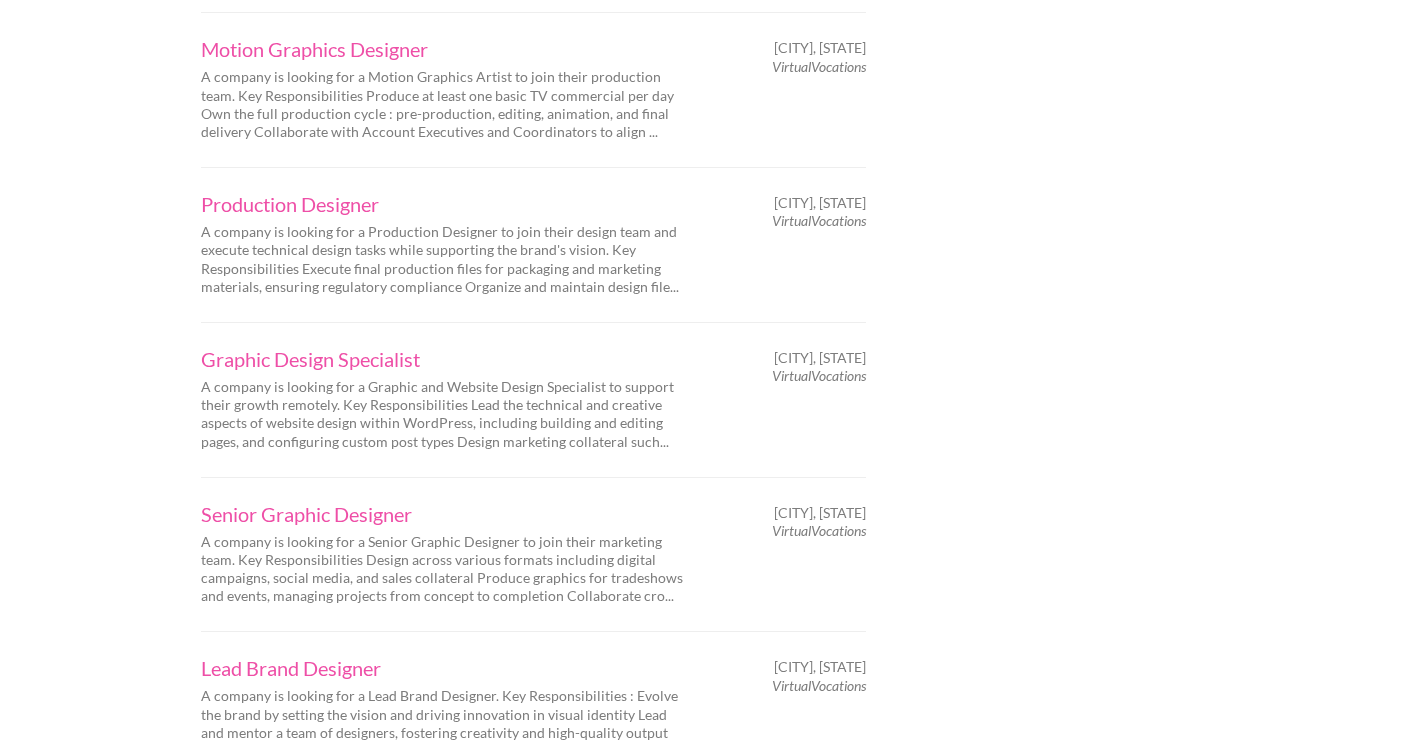 scroll, scrollTop: 2788, scrollLeft: 0, axis: vertical 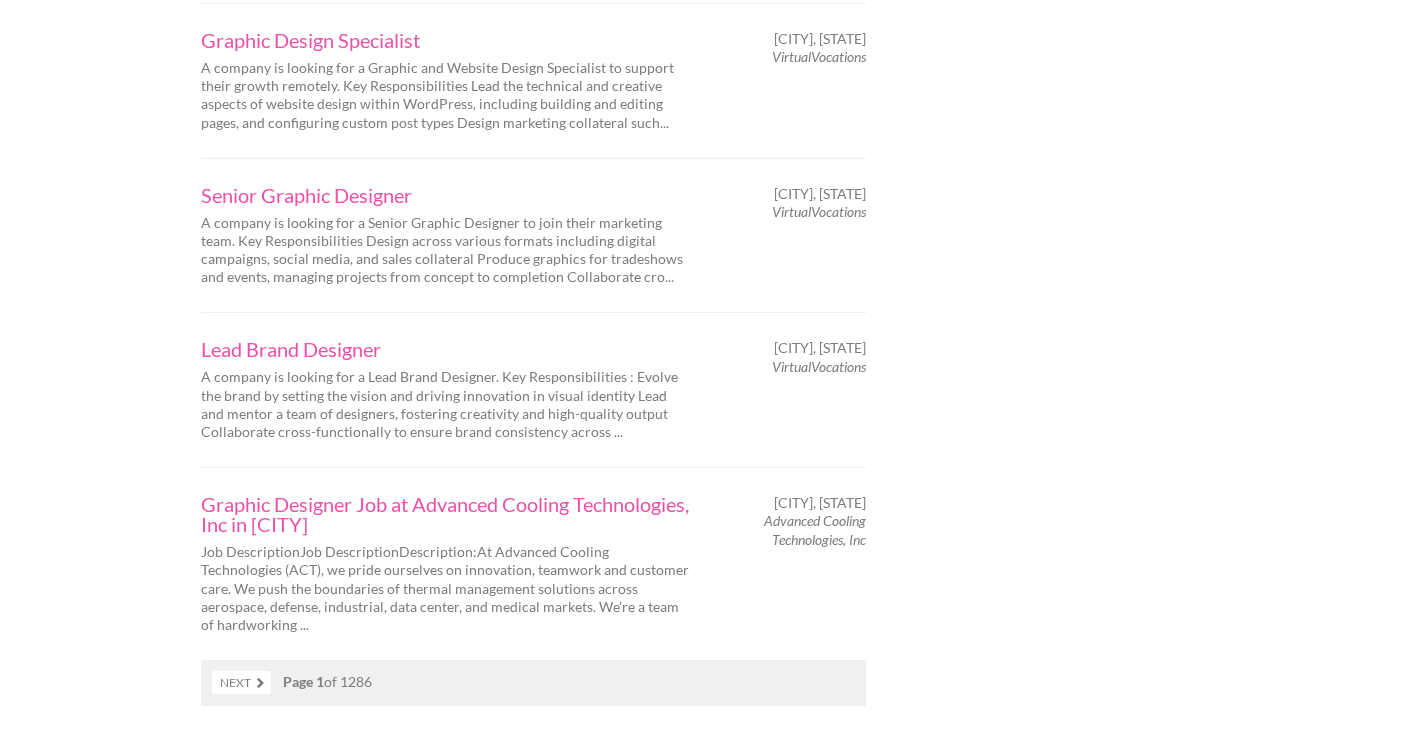 click on "Next" at bounding box center (241, 682) 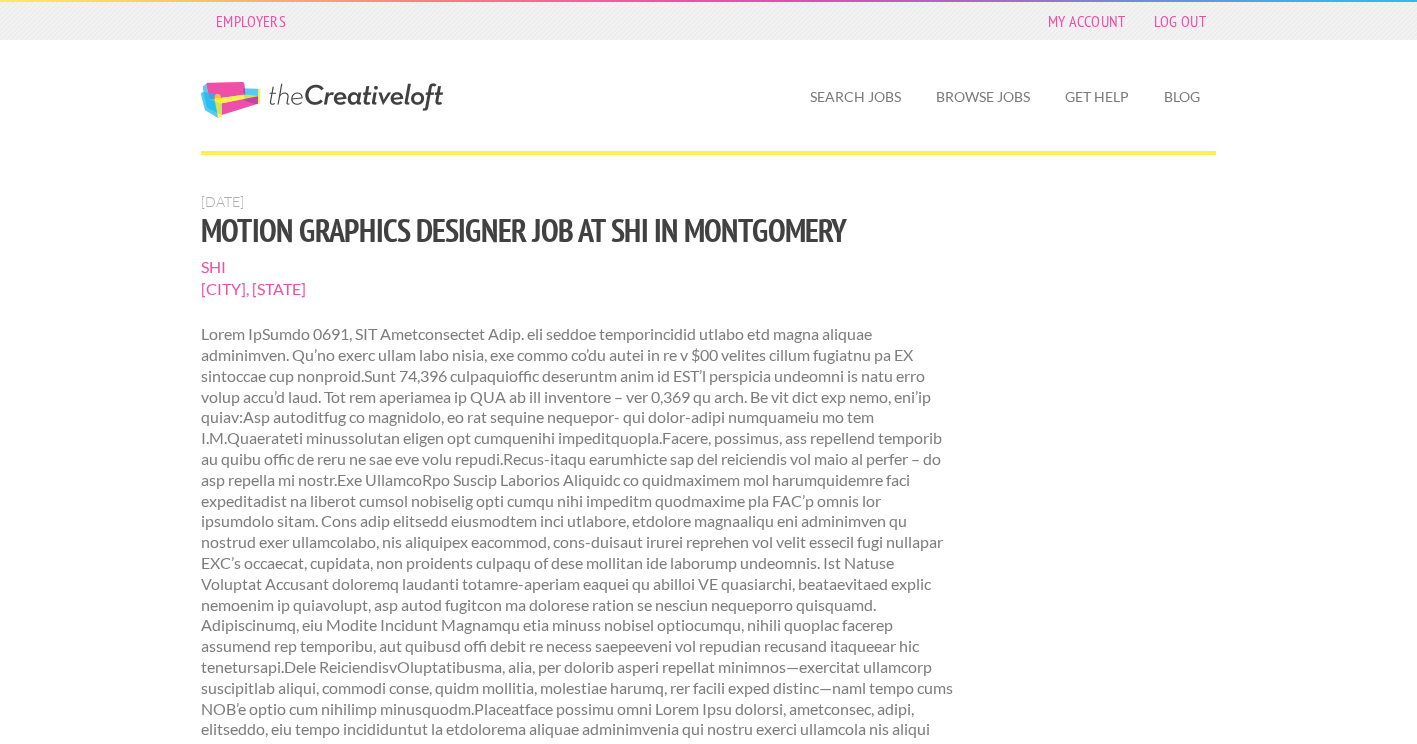 scroll, scrollTop: 0, scrollLeft: 0, axis: both 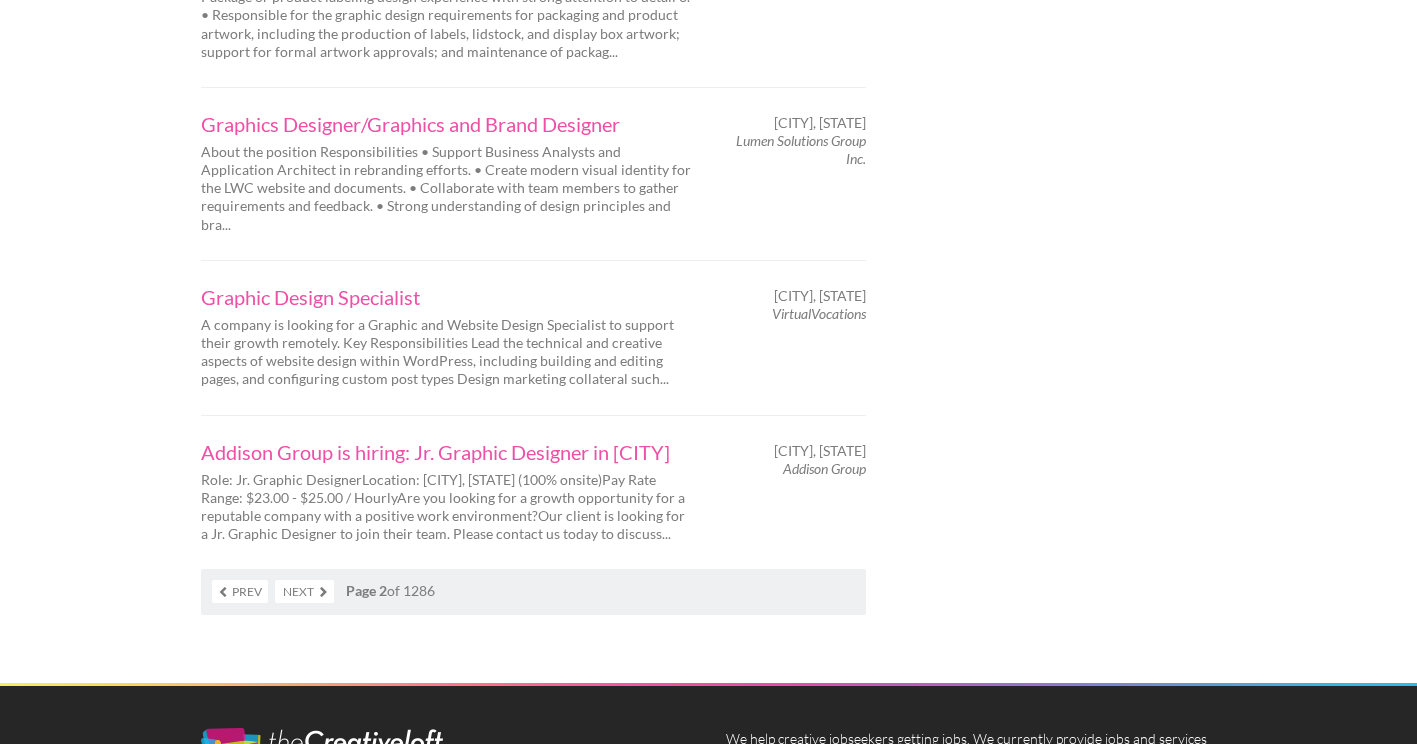 click on "Next" at bounding box center (304, 591) 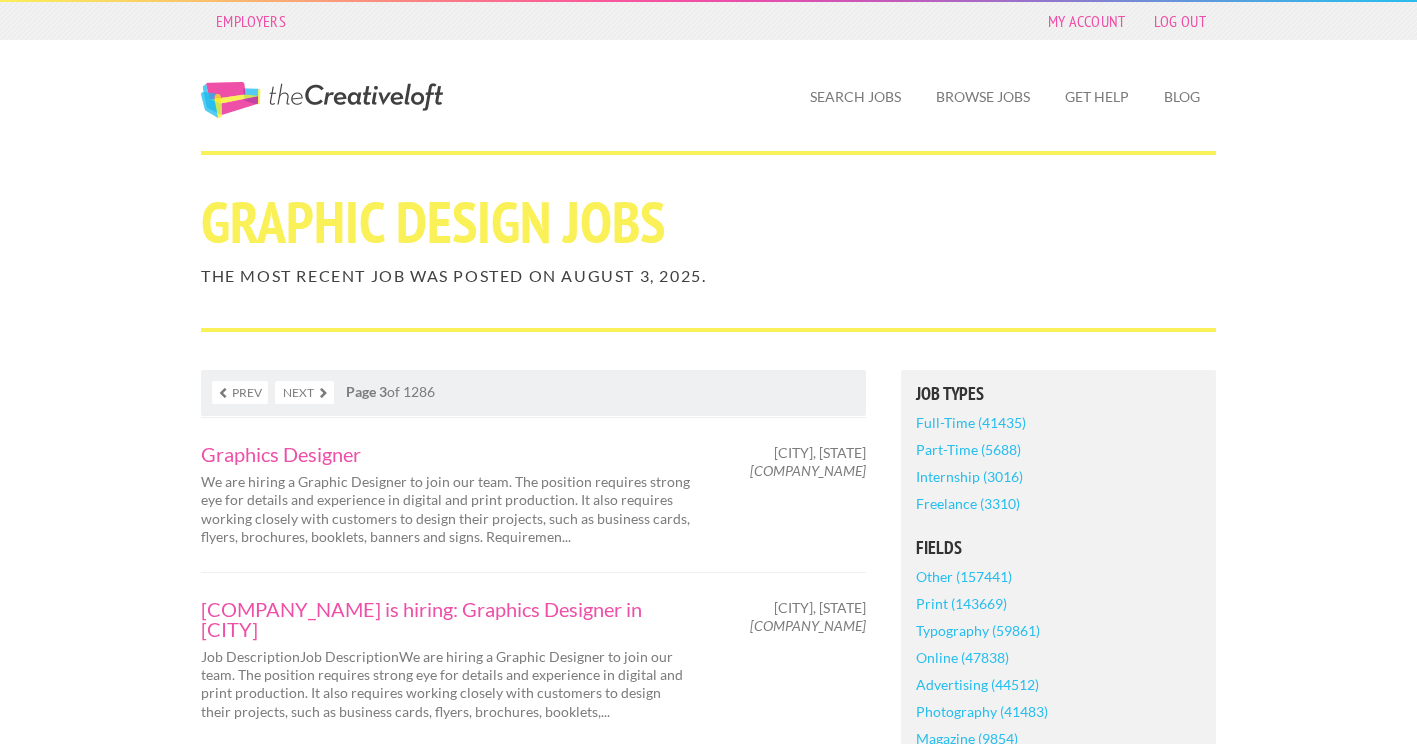 scroll, scrollTop: 0, scrollLeft: 0, axis: both 